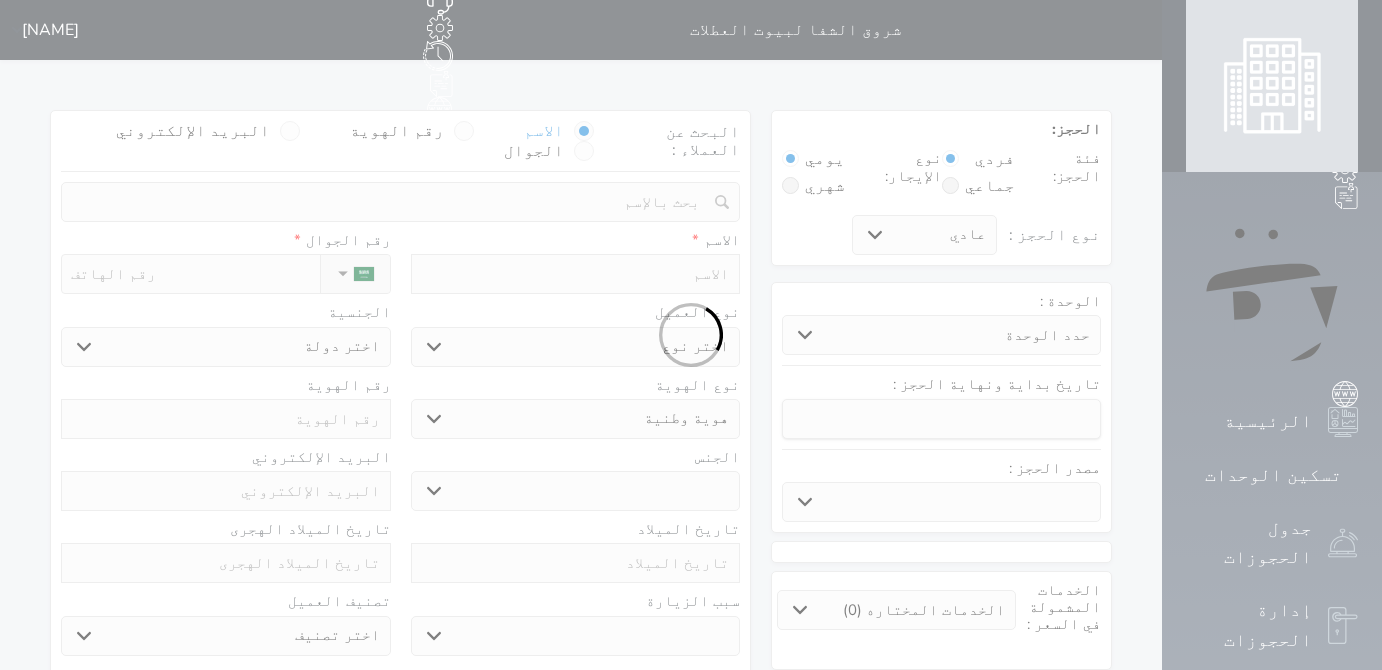 select on "1" 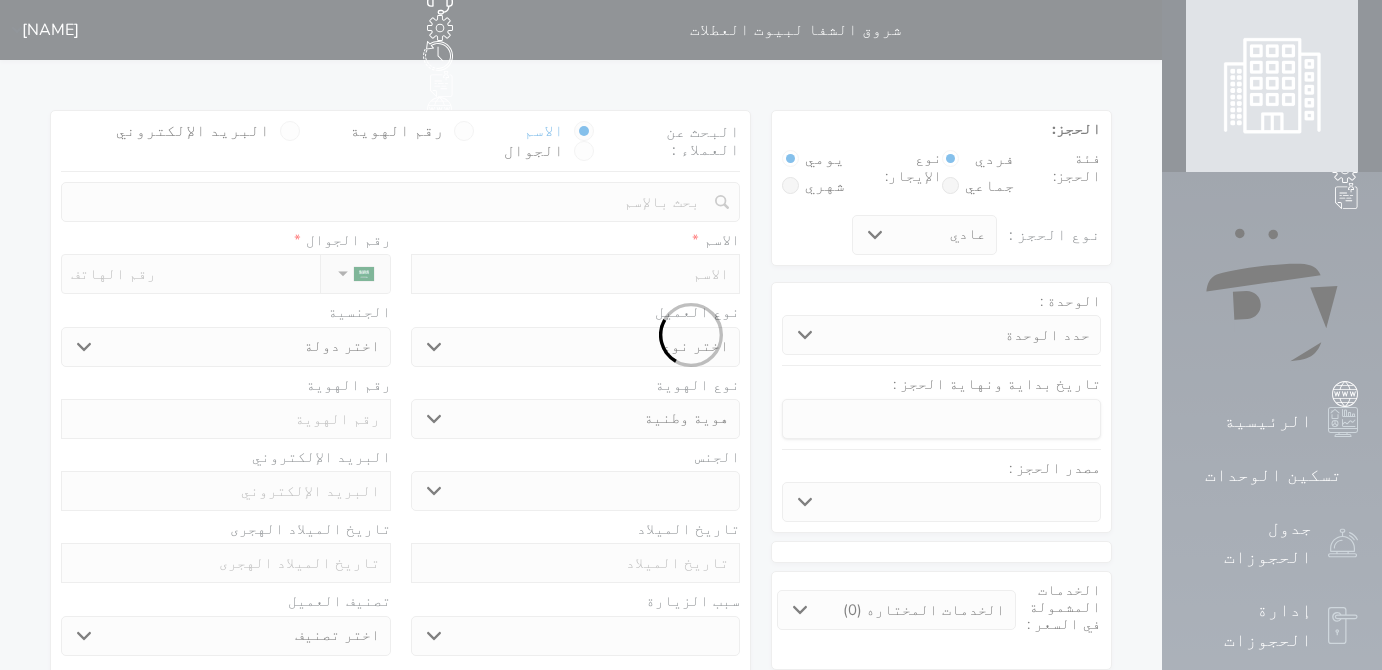 select 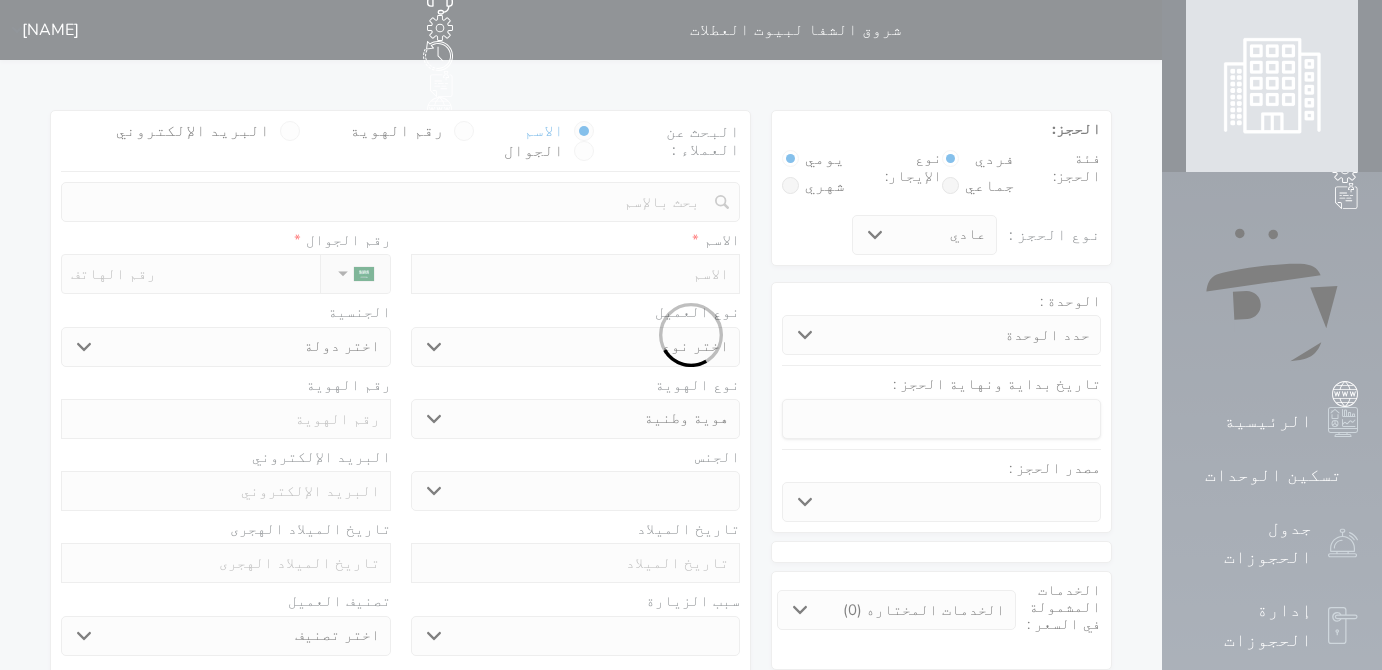 scroll, scrollTop: 0, scrollLeft: 0, axis: both 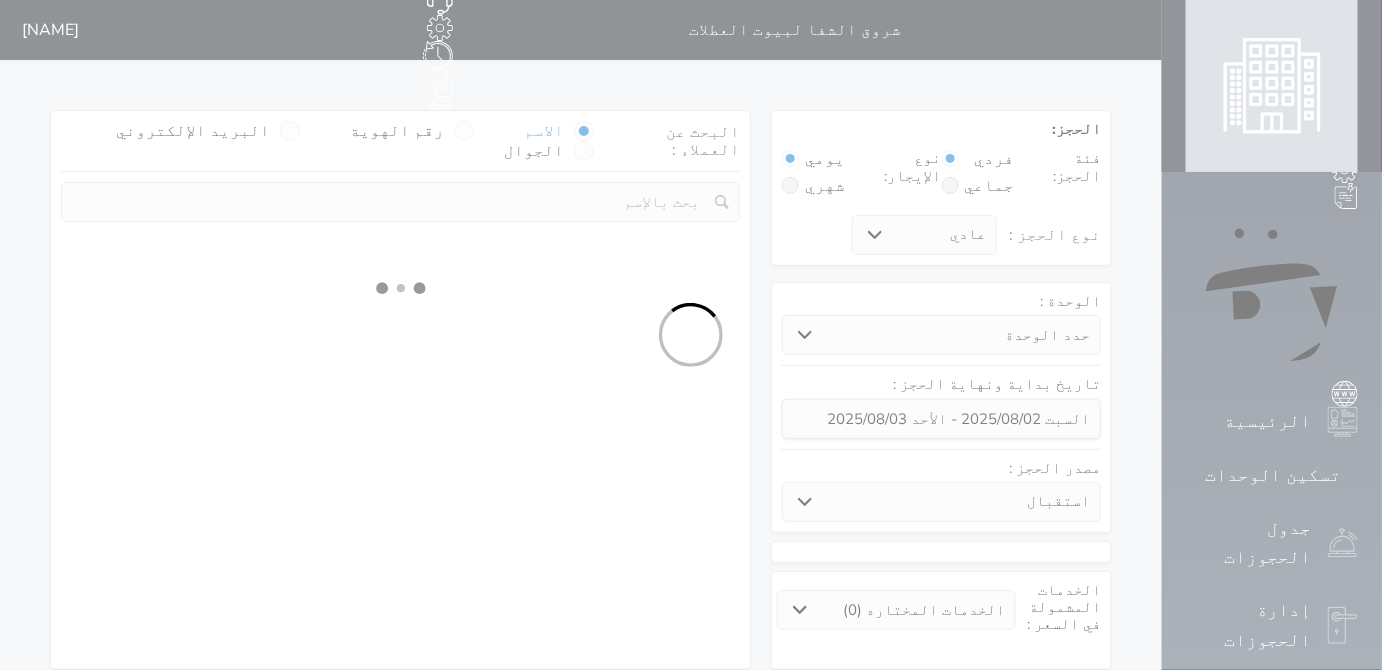 select 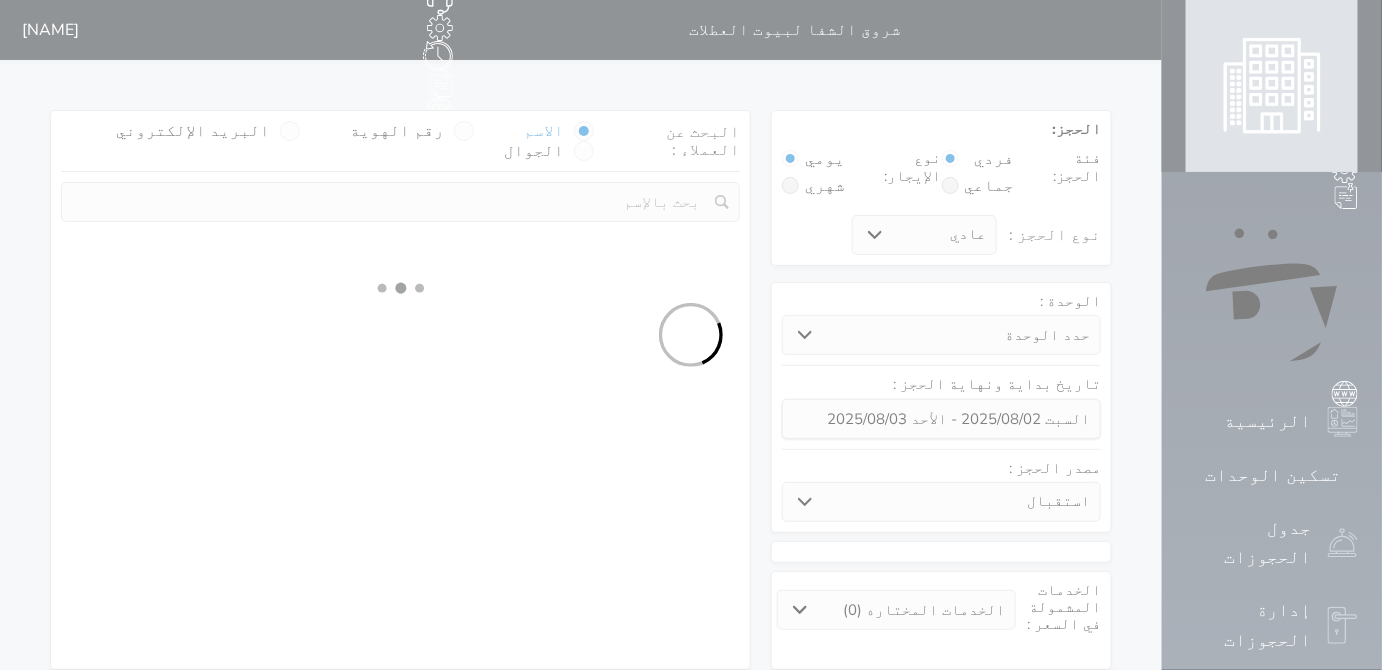 select on "1" 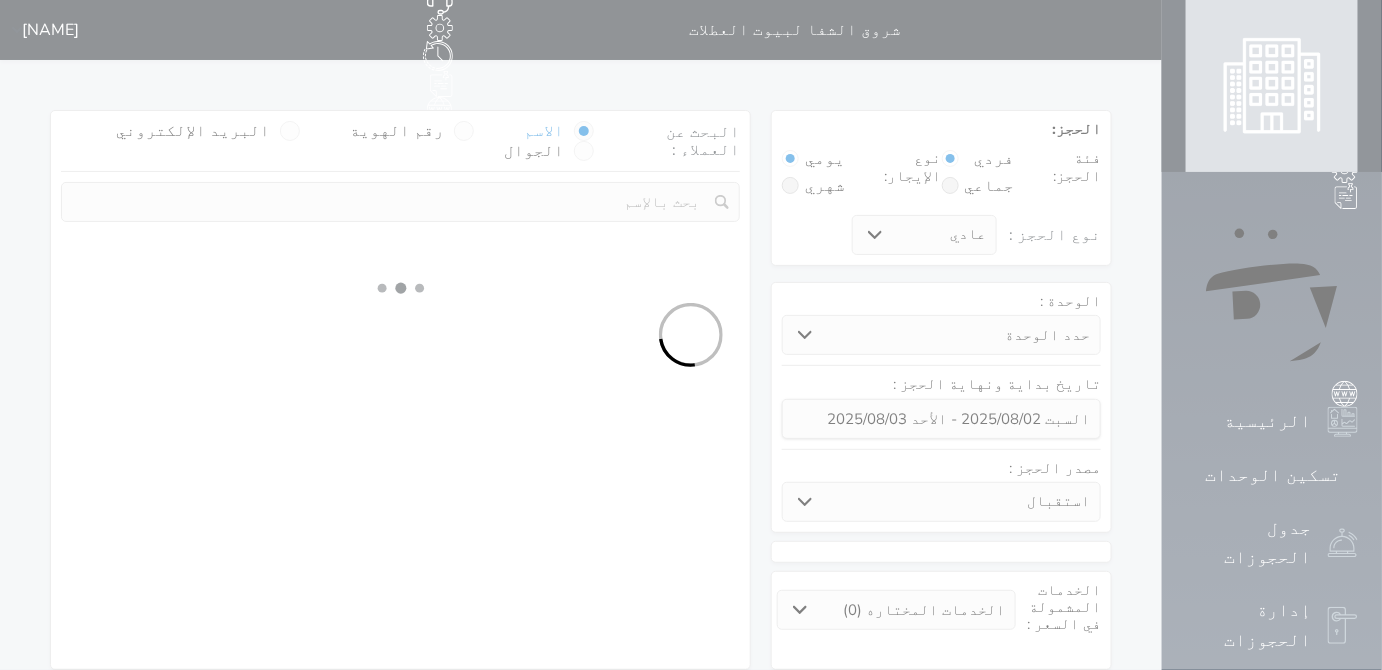 select on "113" 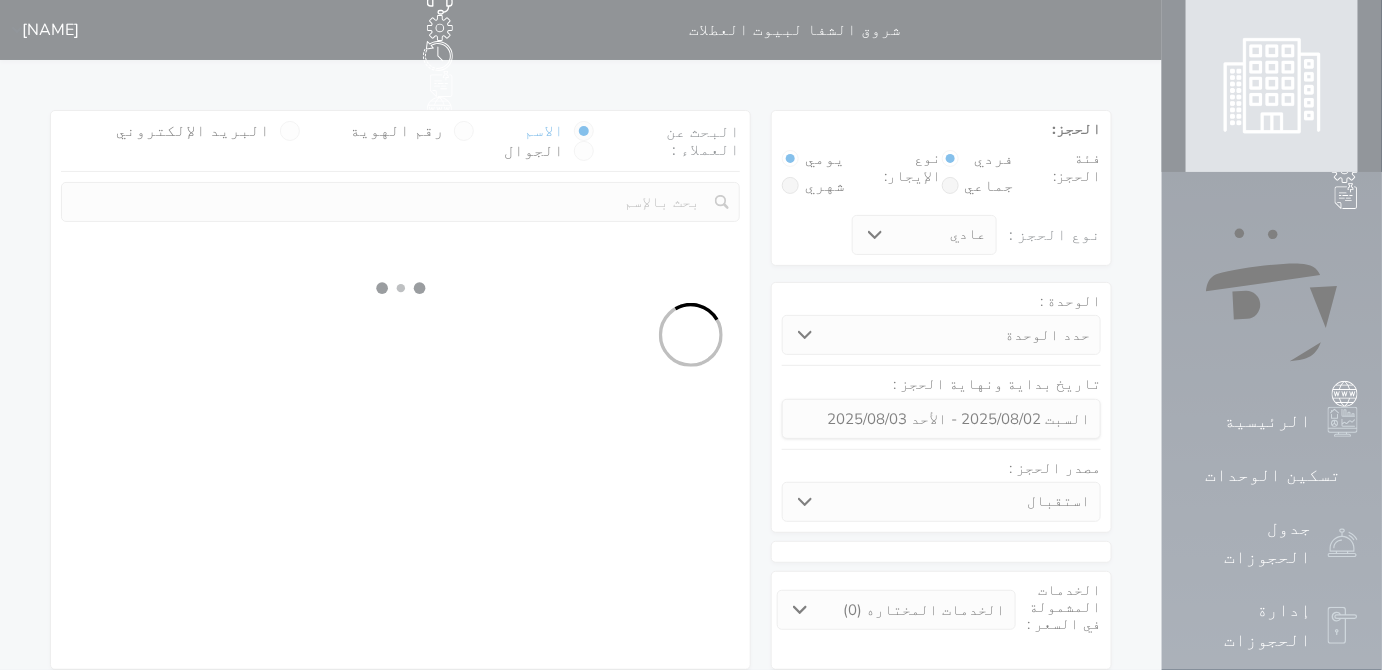 select on "1" 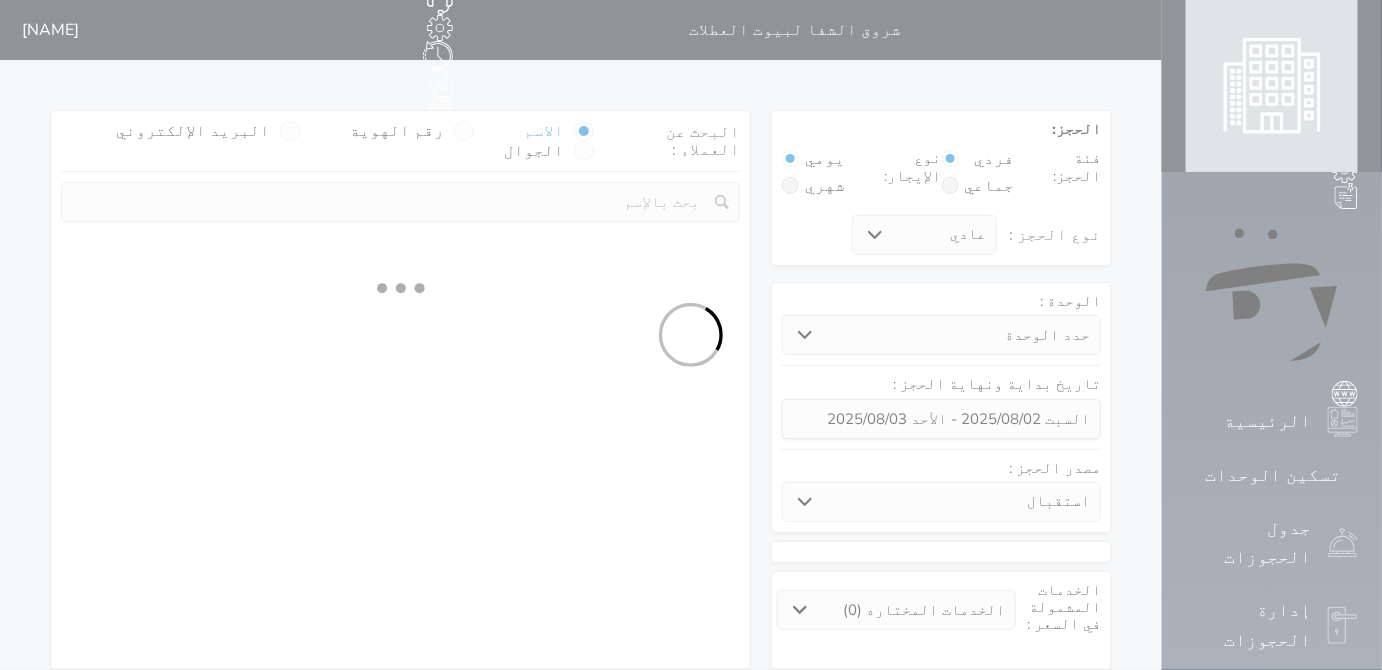 select 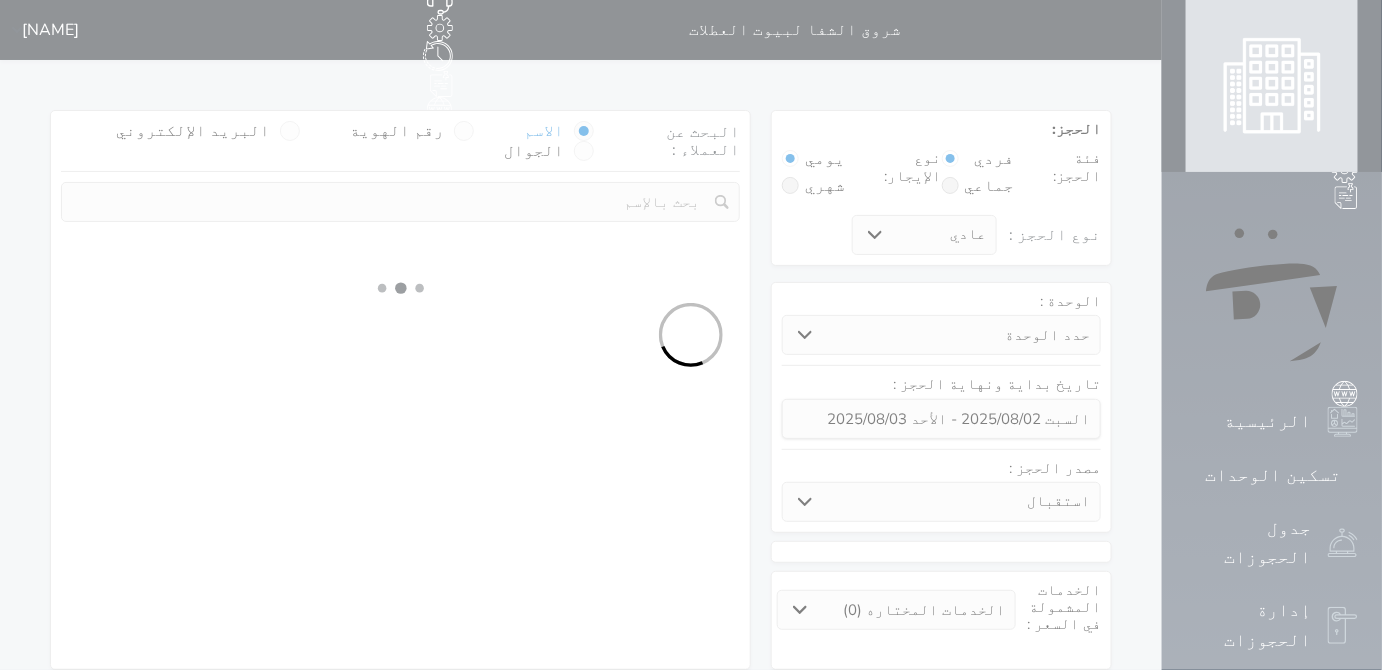 select on "7" 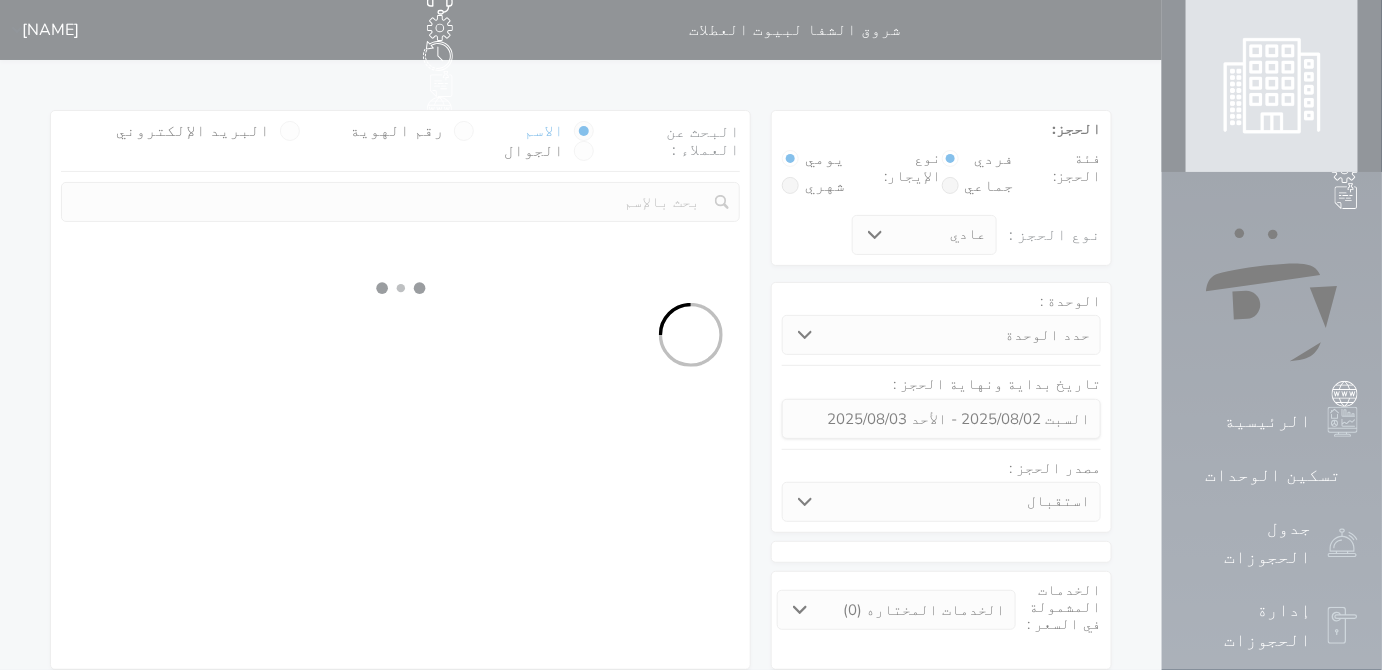 select 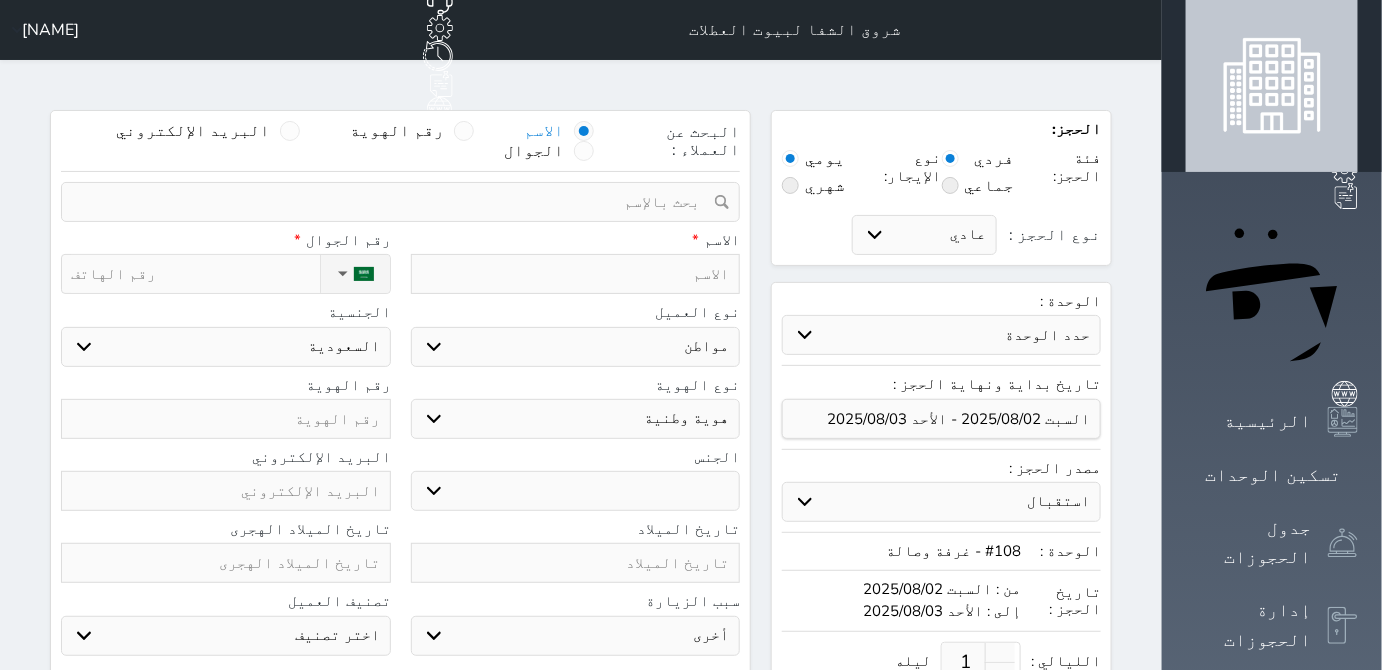 select 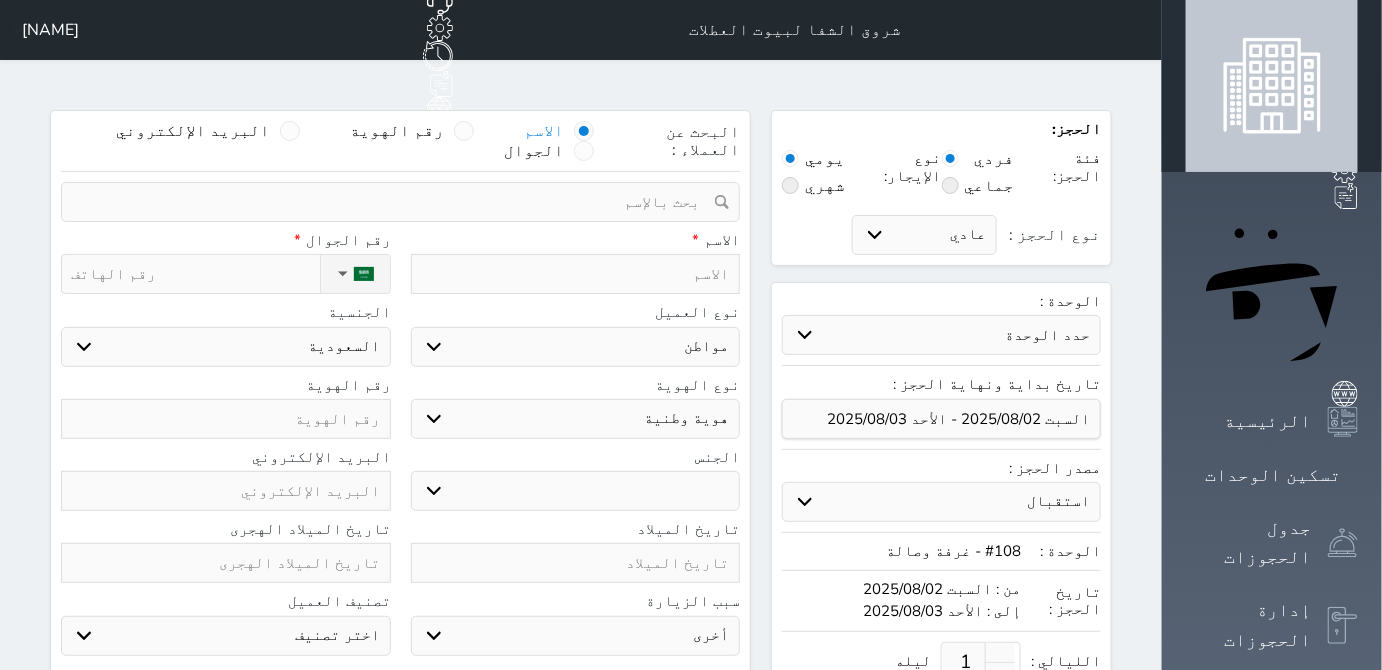 select 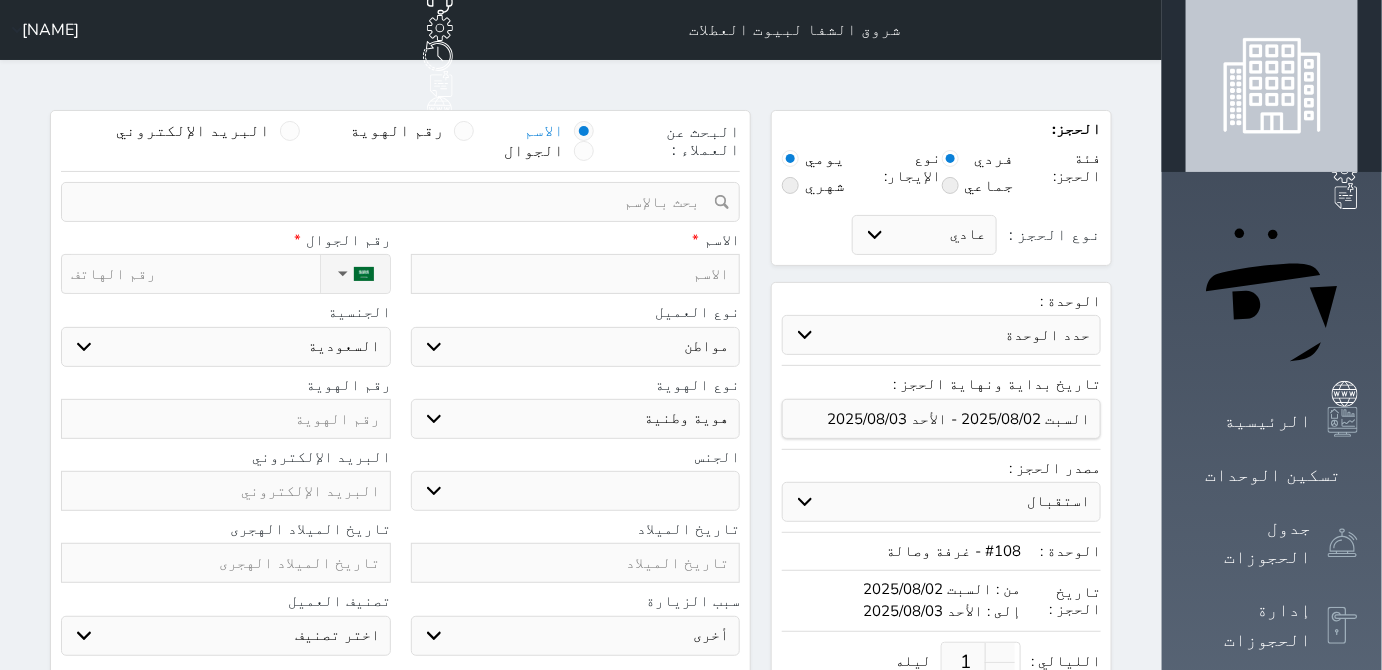 select 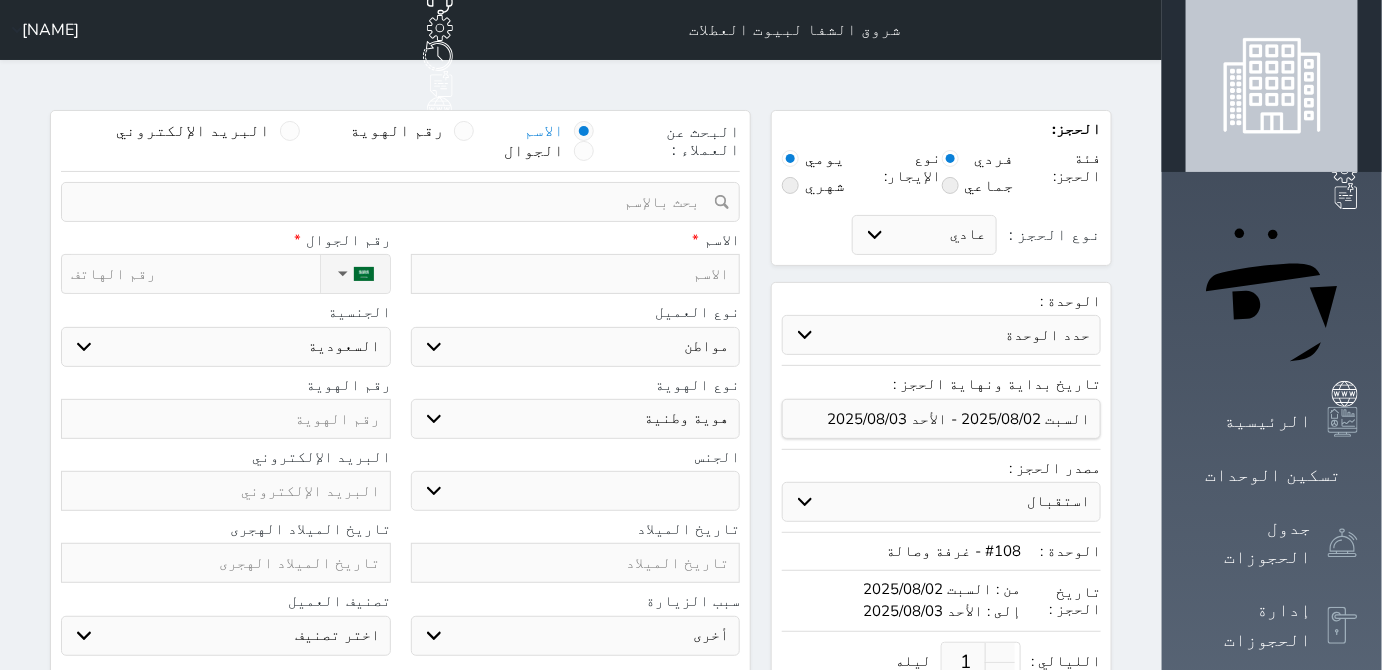 select 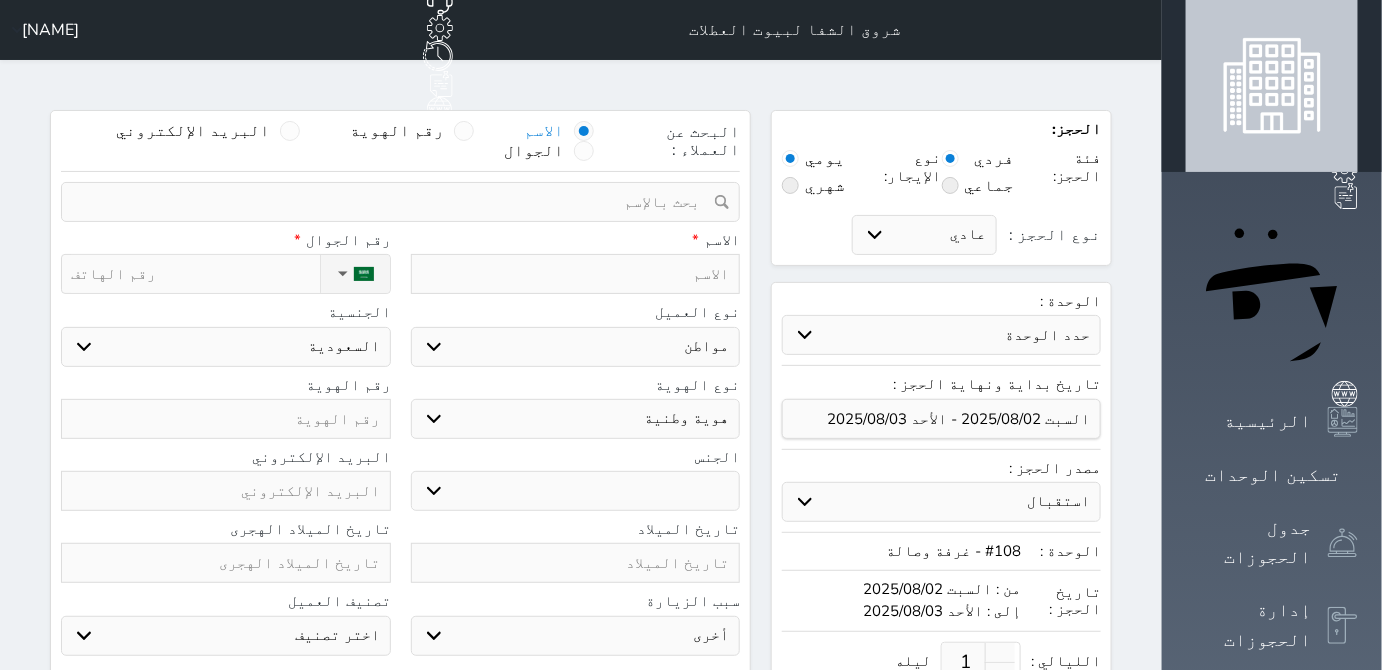 select 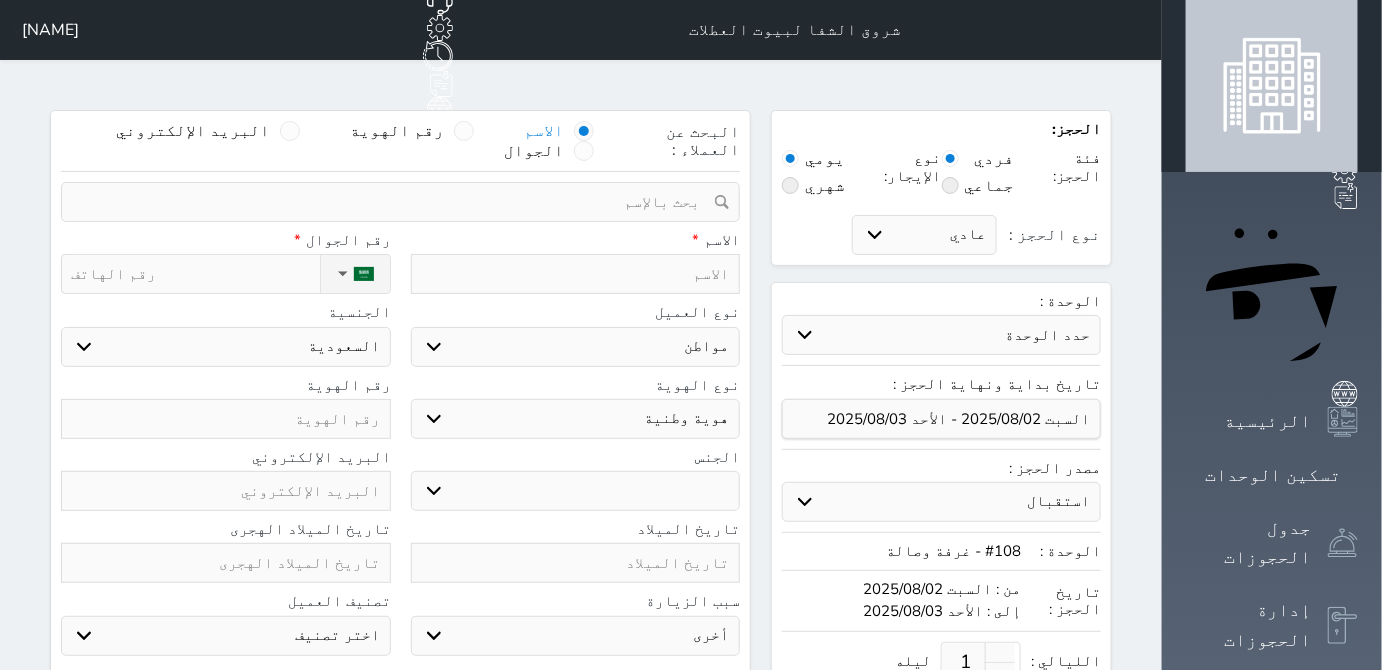 select 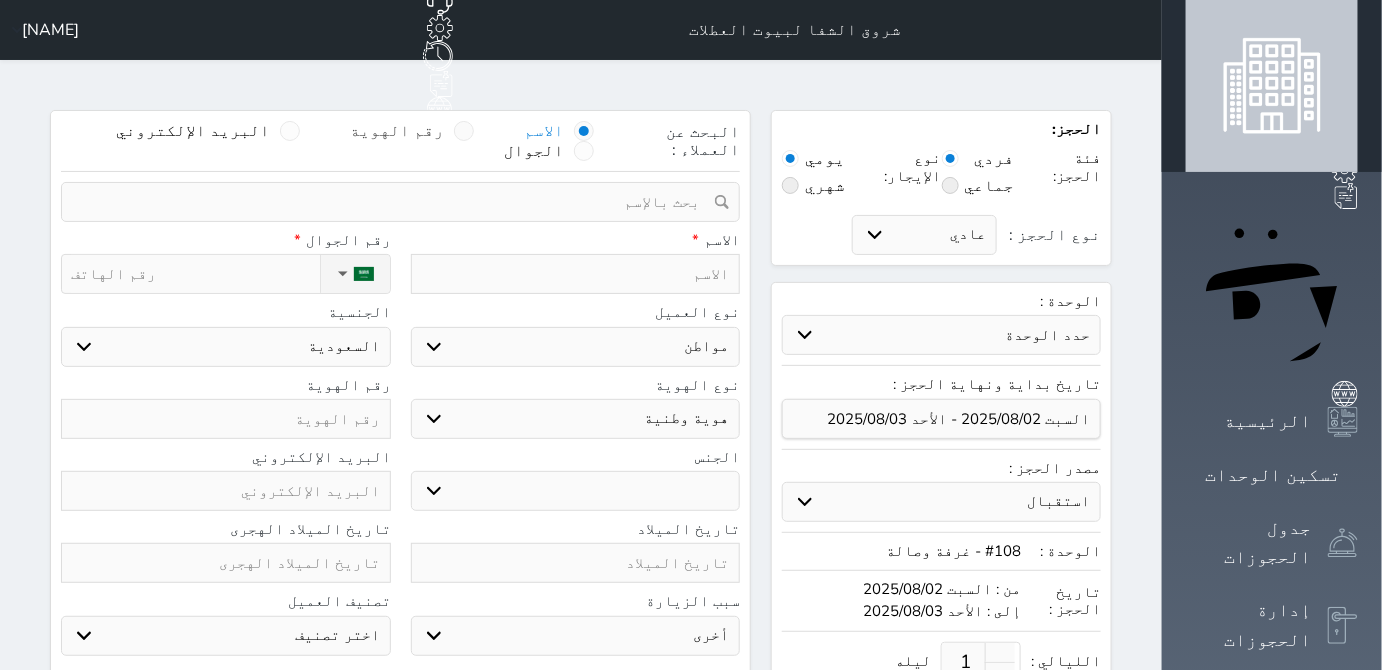 click at bounding box center [464, 131] 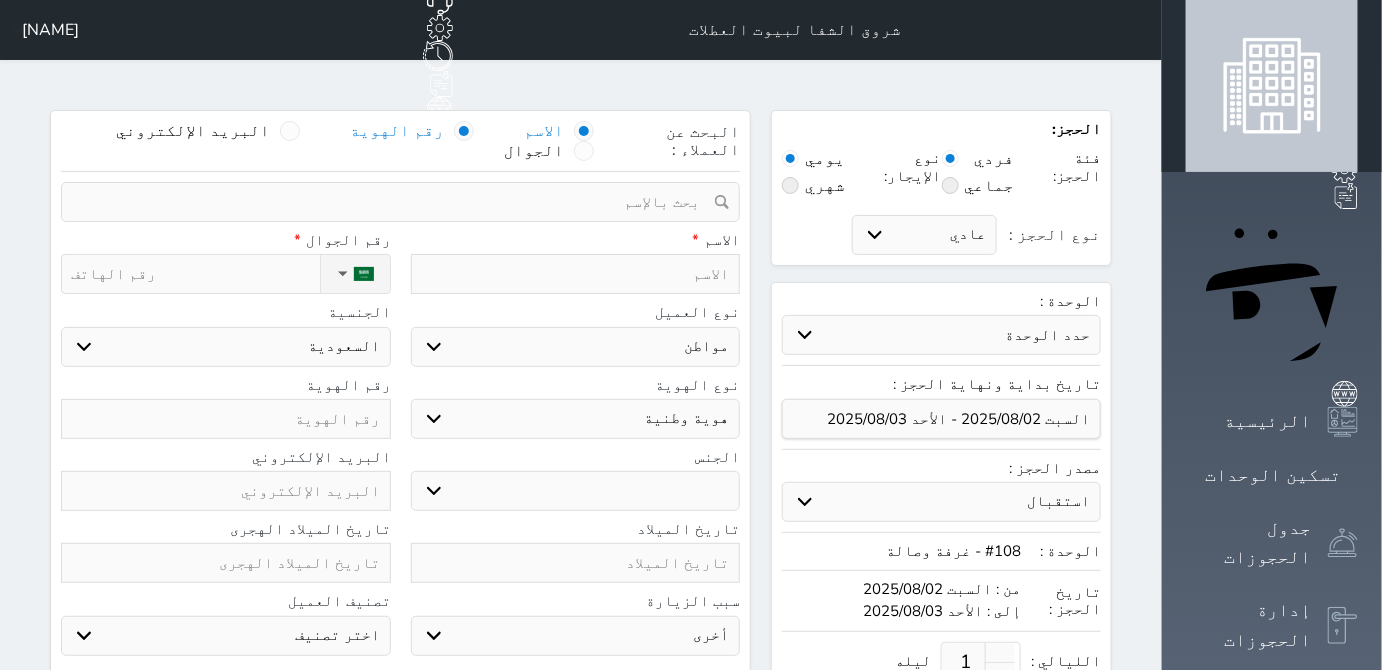 select 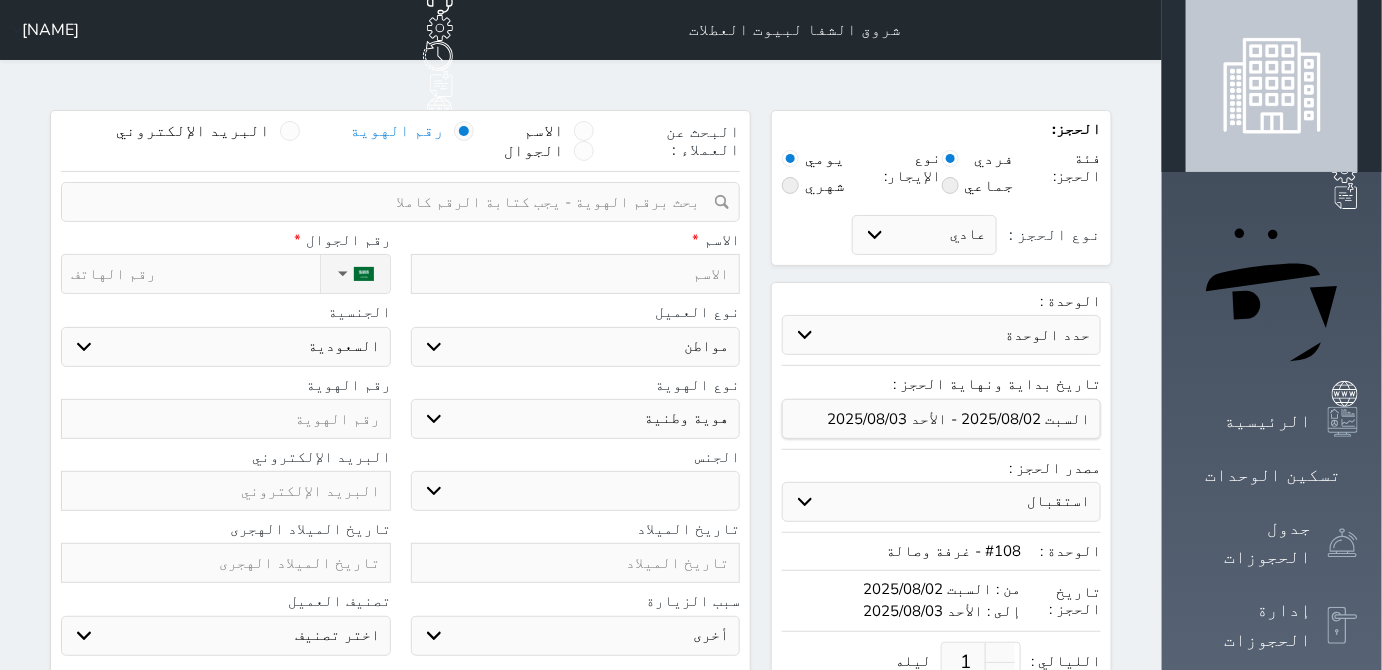 click at bounding box center [393, 202] 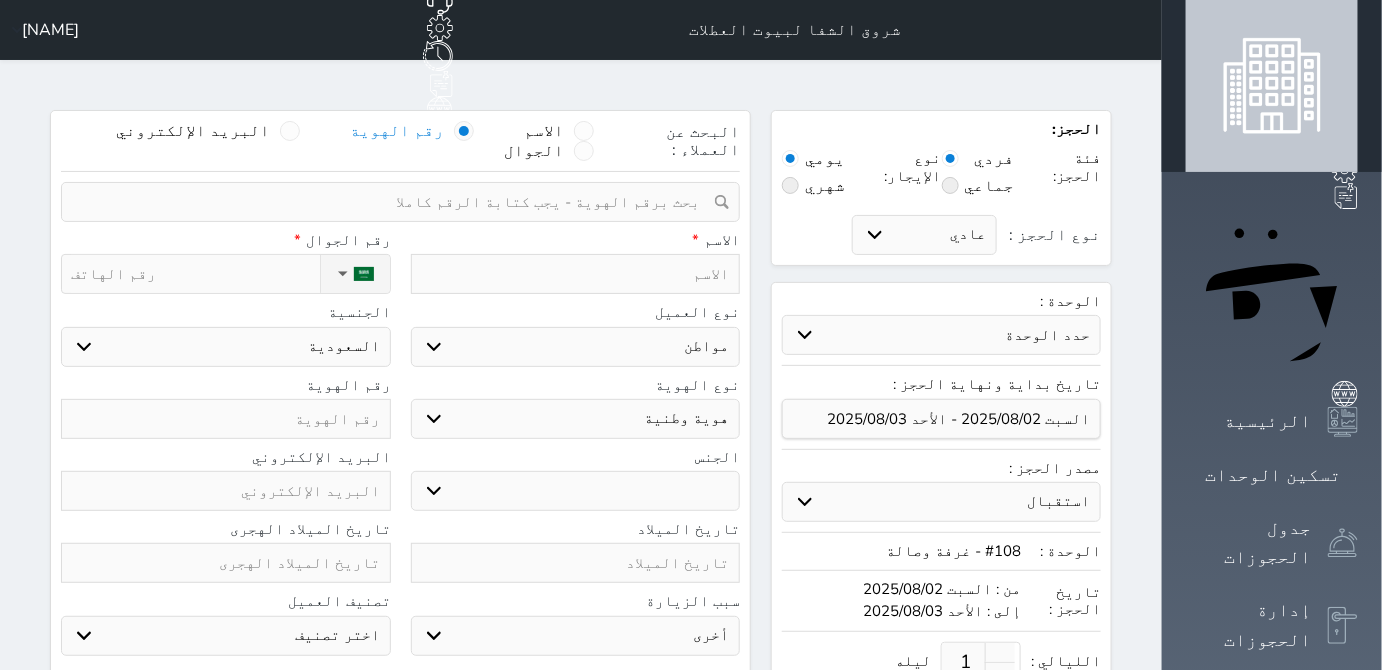 click at bounding box center [393, 202] 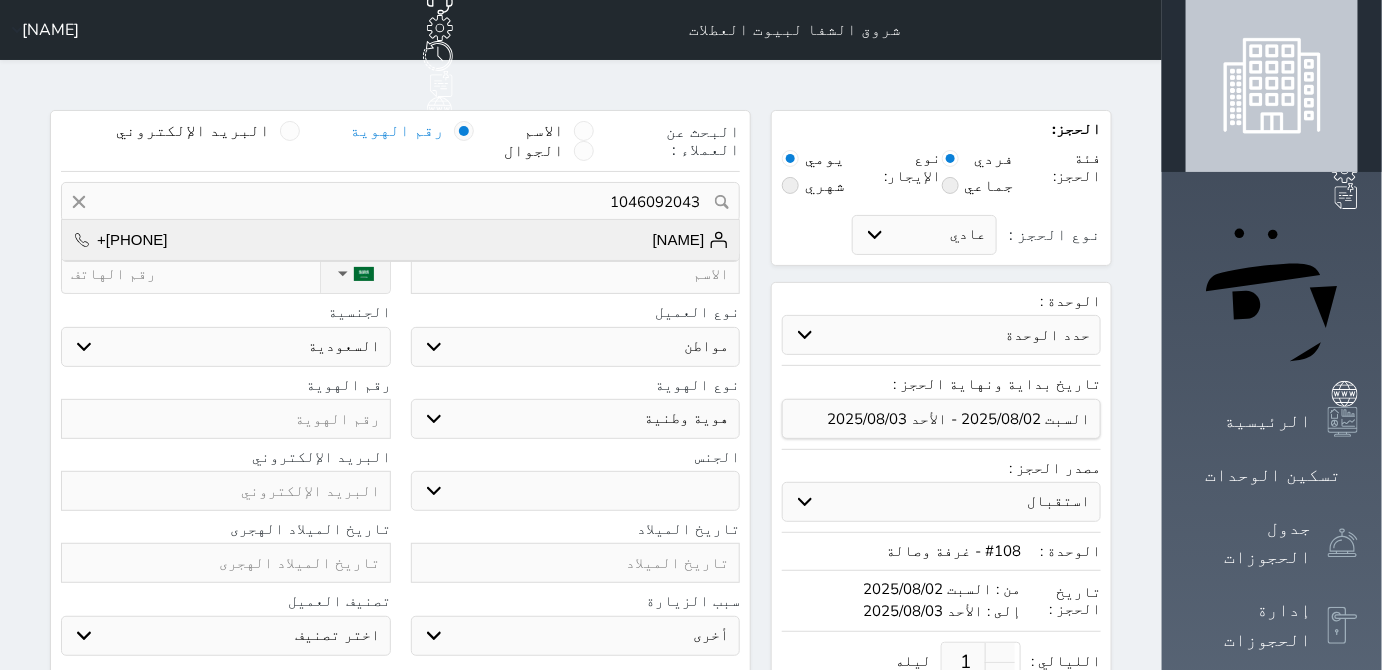 click on "محمد العمرى   +966555776343" at bounding box center (400, 240) 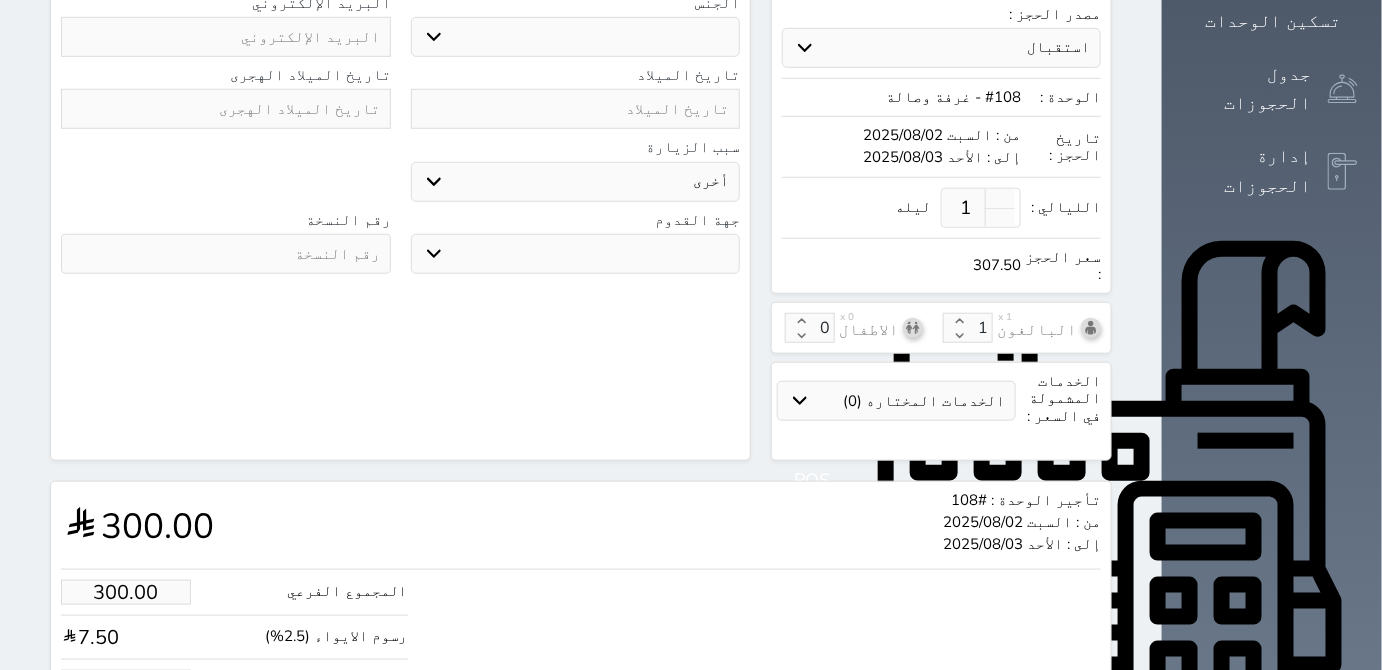scroll, scrollTop: 515, scrollLeft: 0, axis: vertical 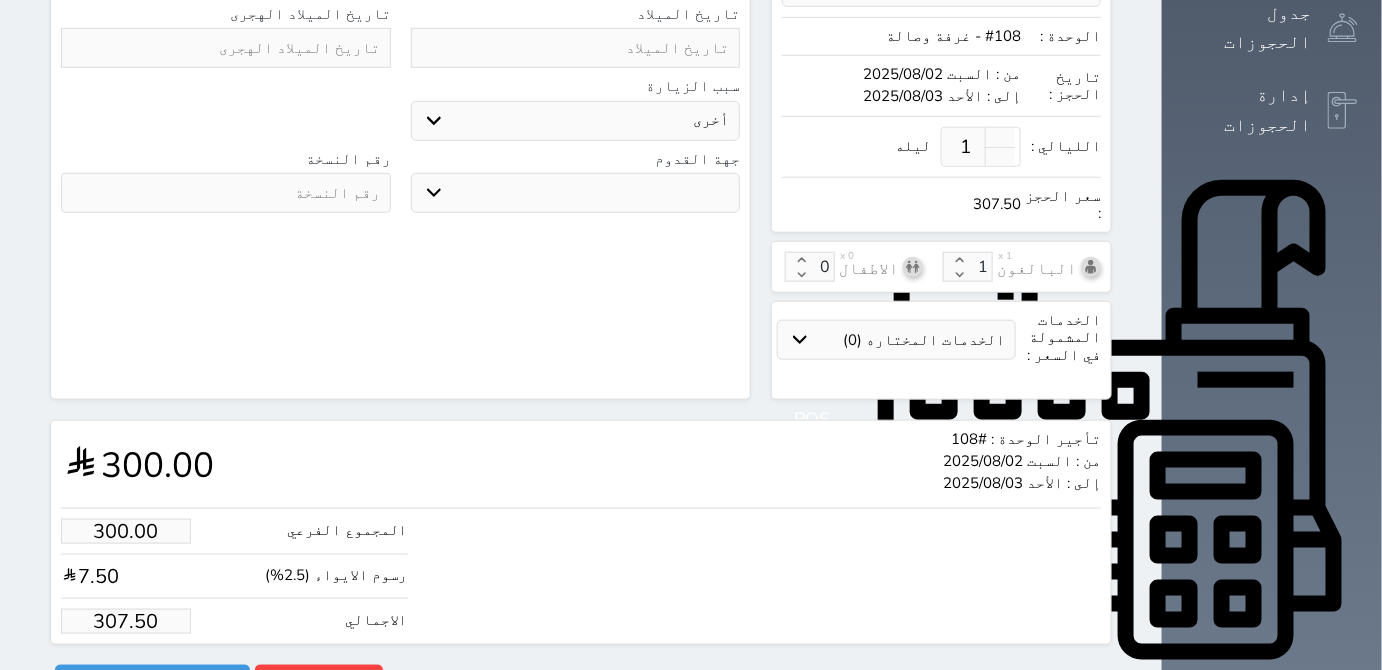 select 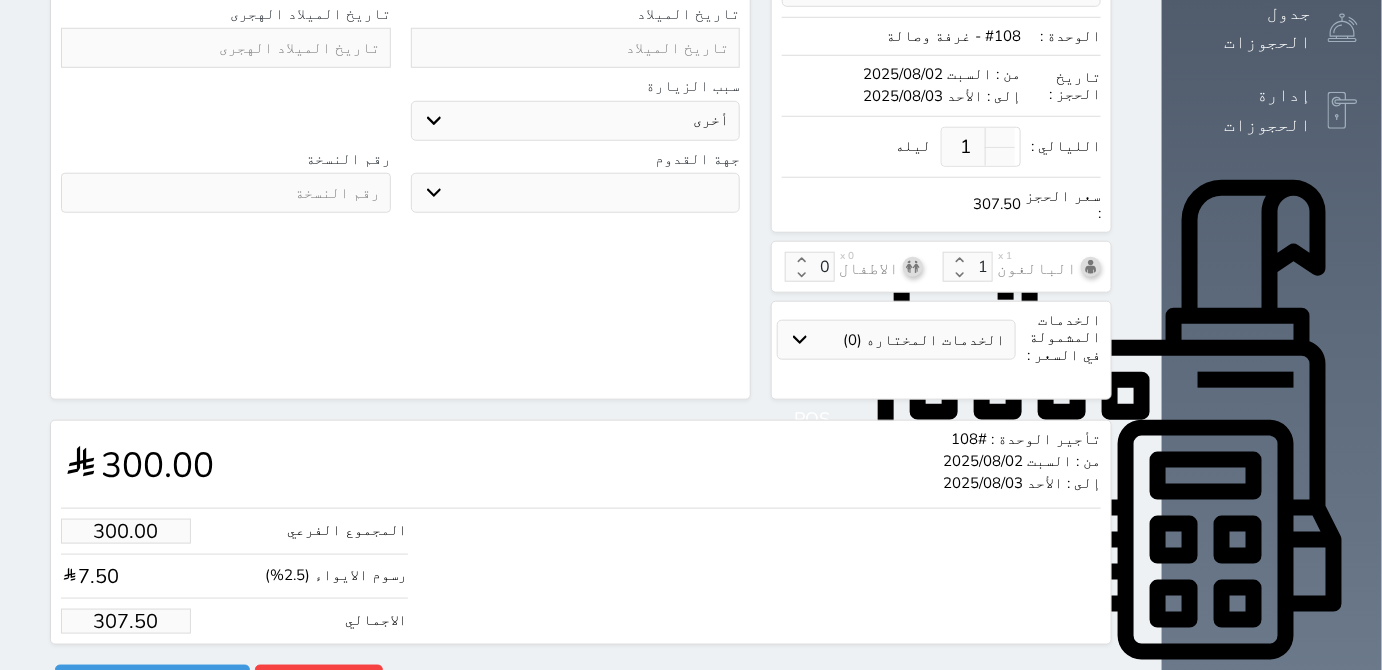 click on "307.50" at bounding box center [126, 621] 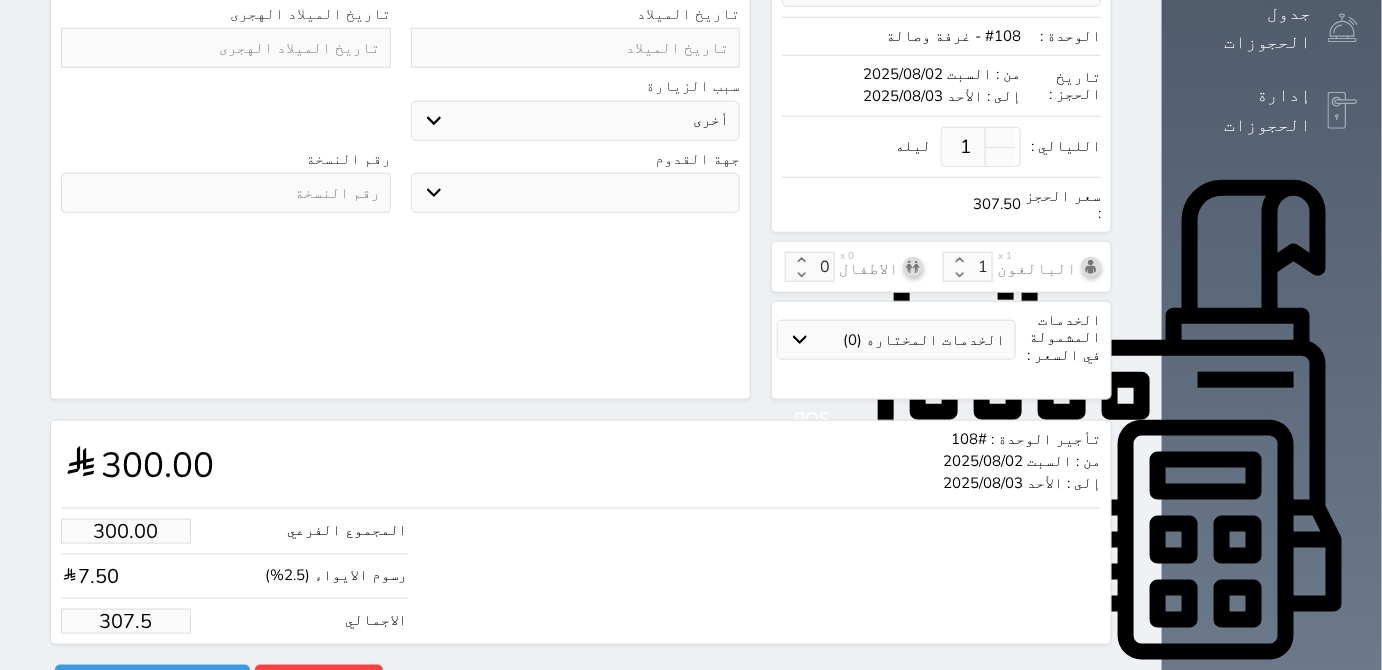 type on "299.51" 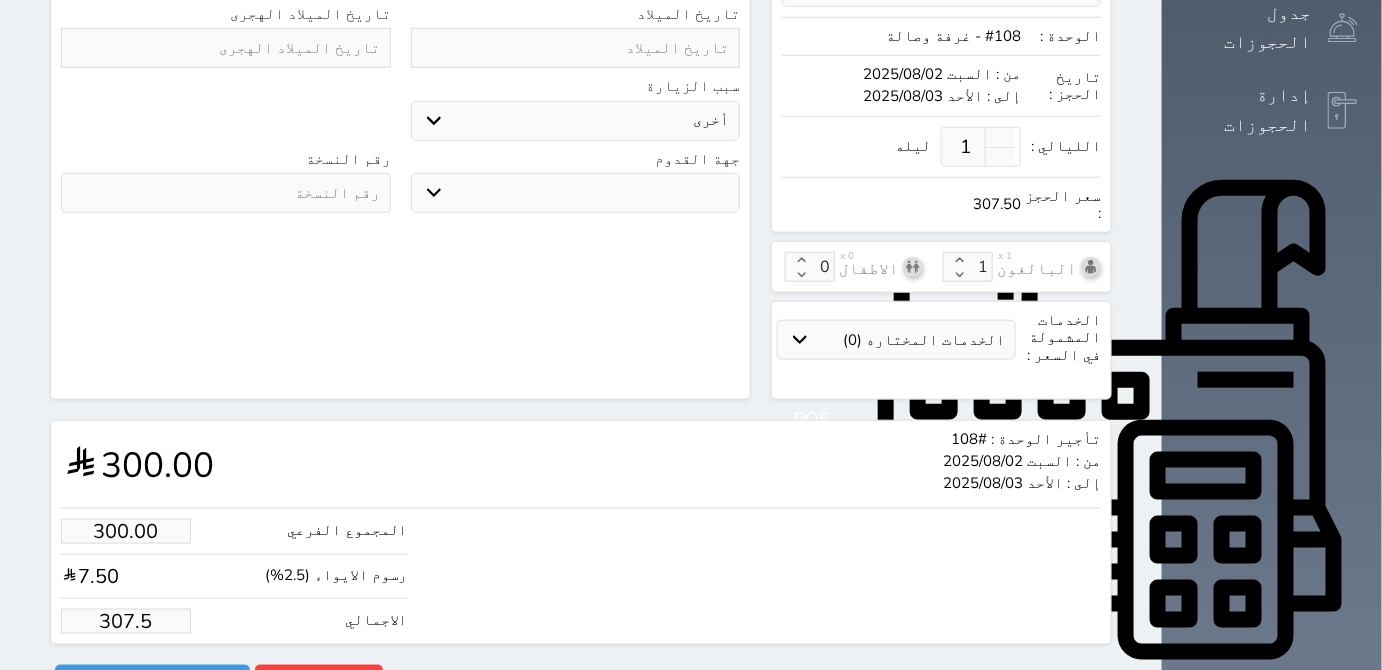 type on "307" 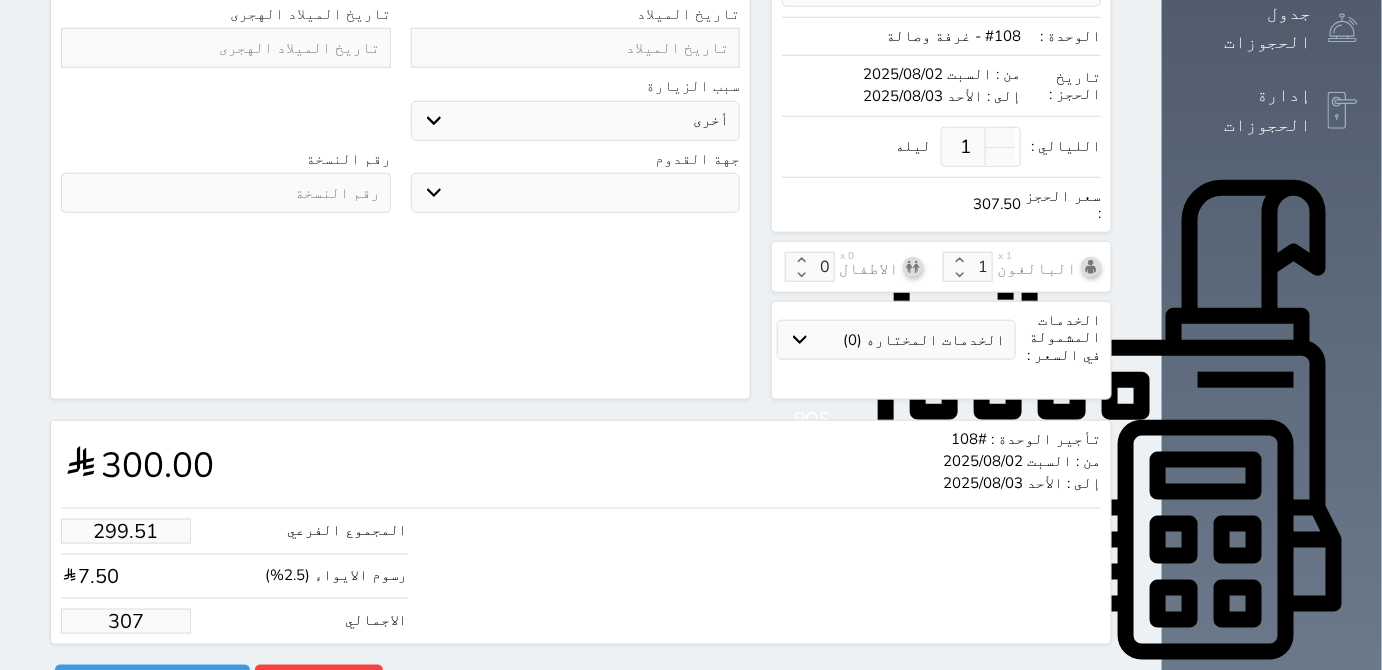 type on "29.27" 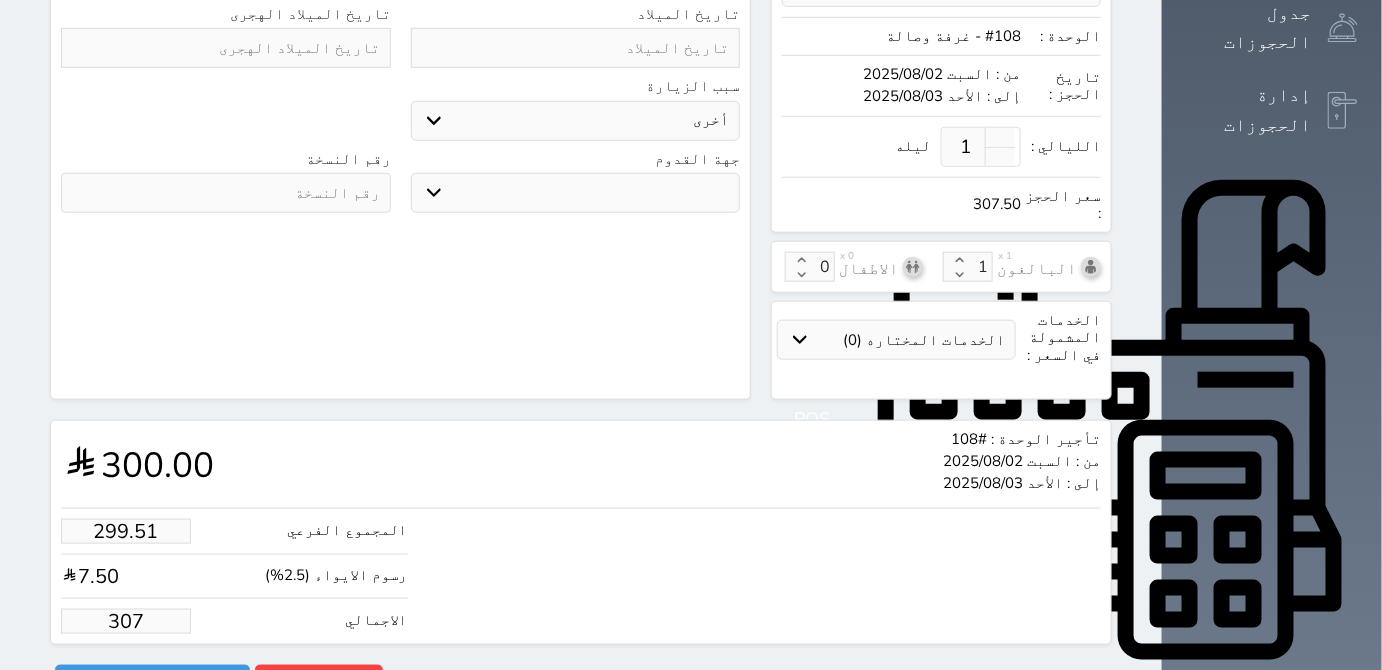 type on "30" 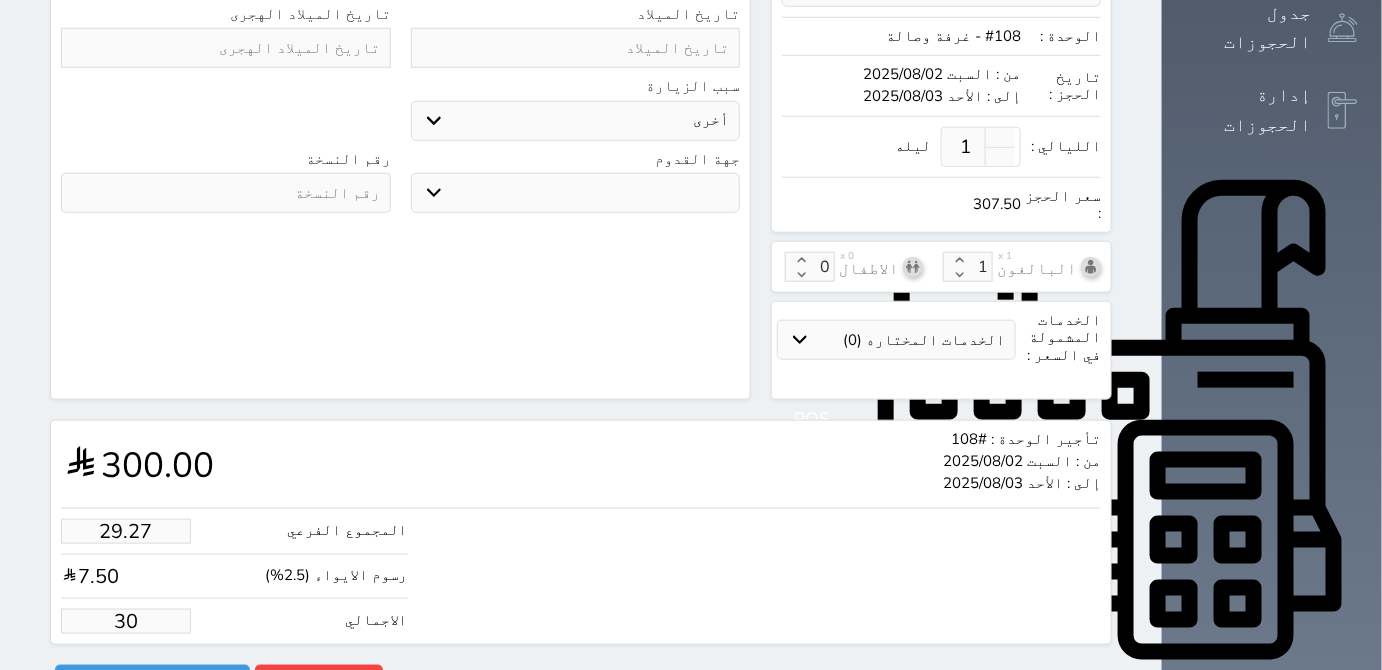 type on "2.93" 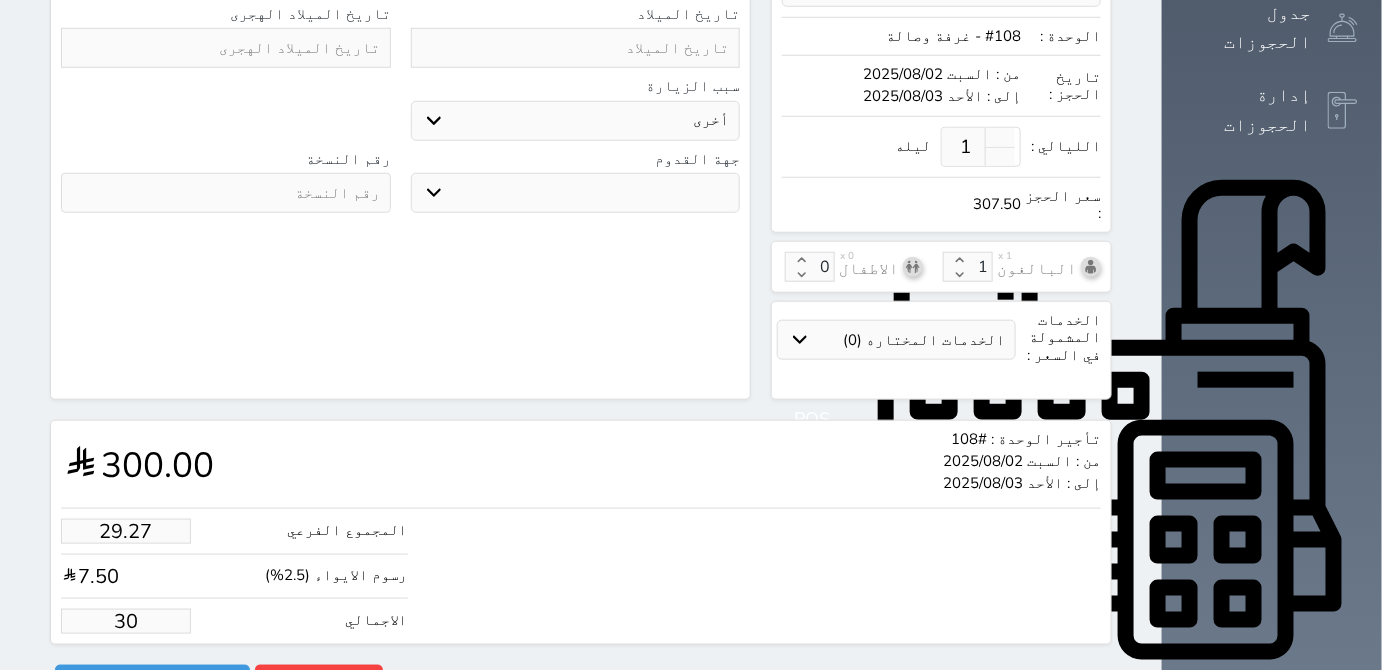type on "3" 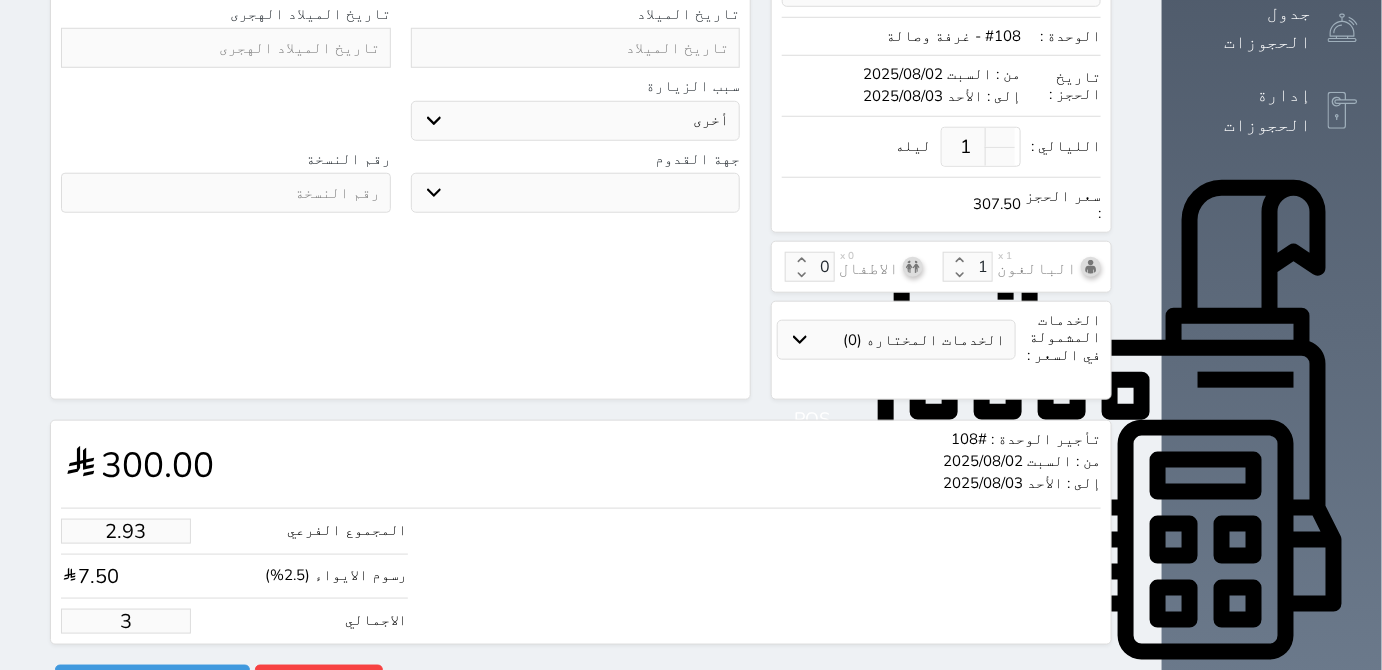 type on "1.00" 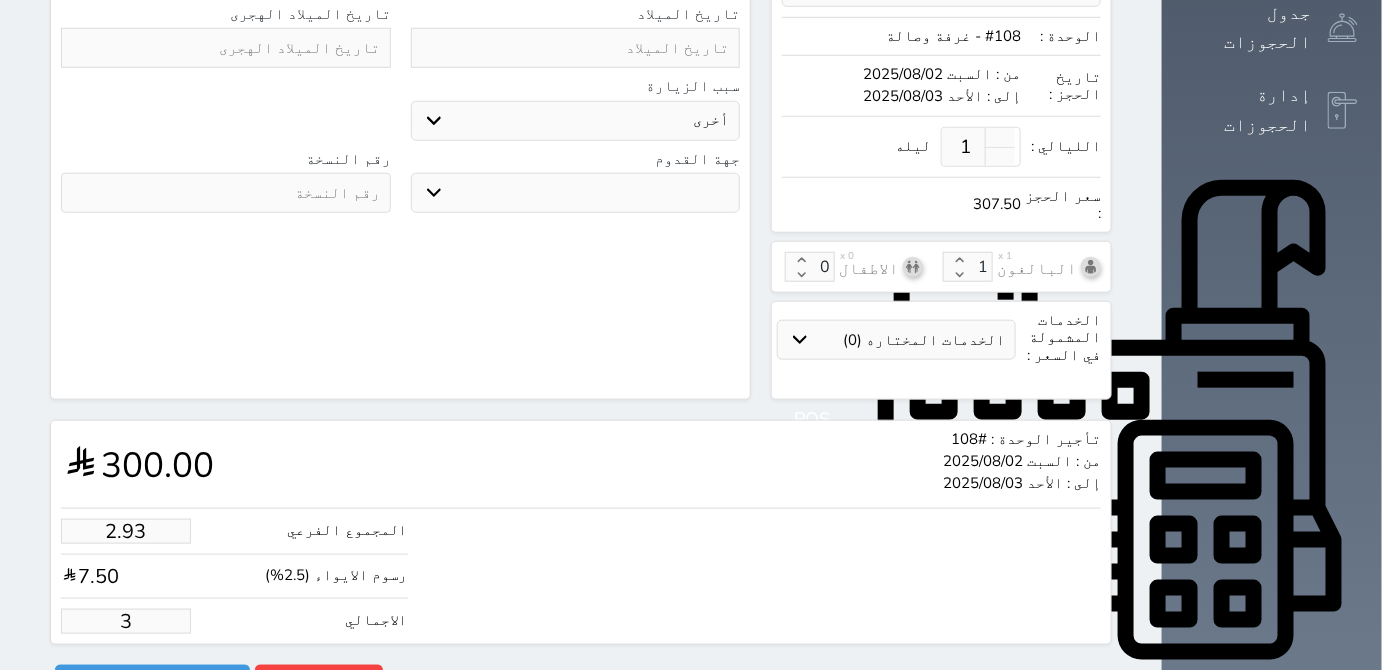 type on "1.025" 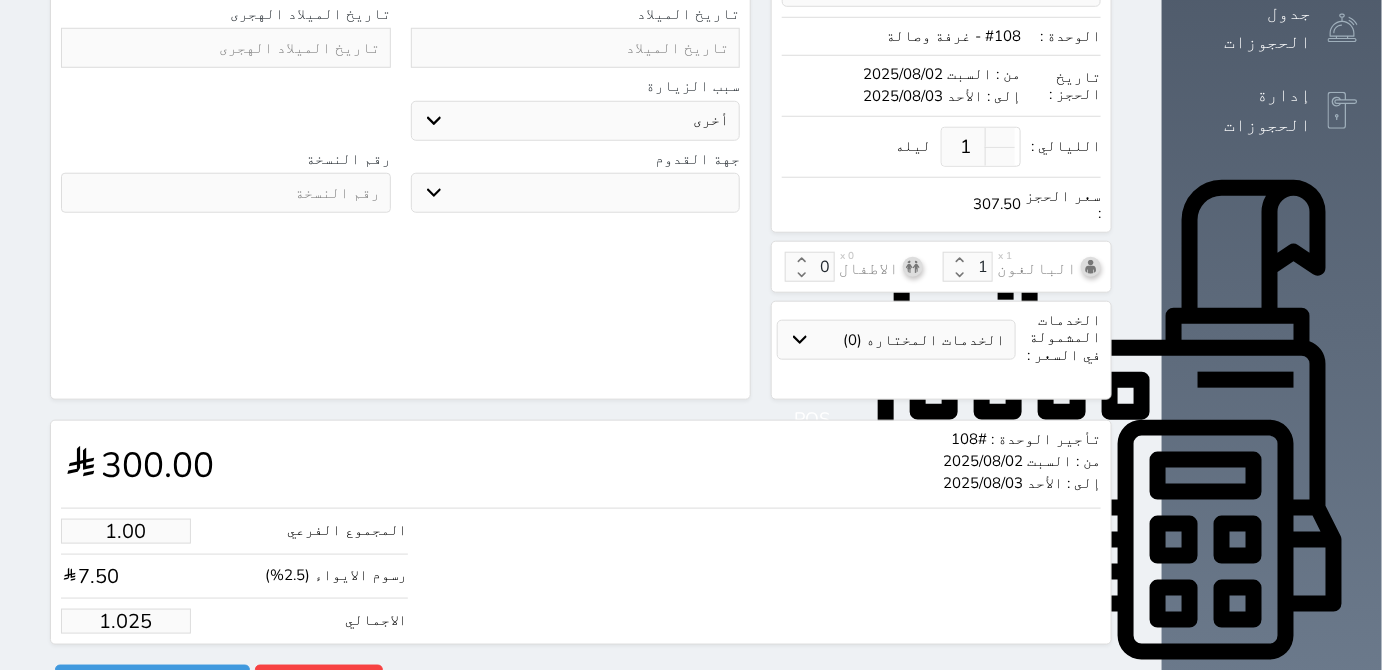 type on "1.02" 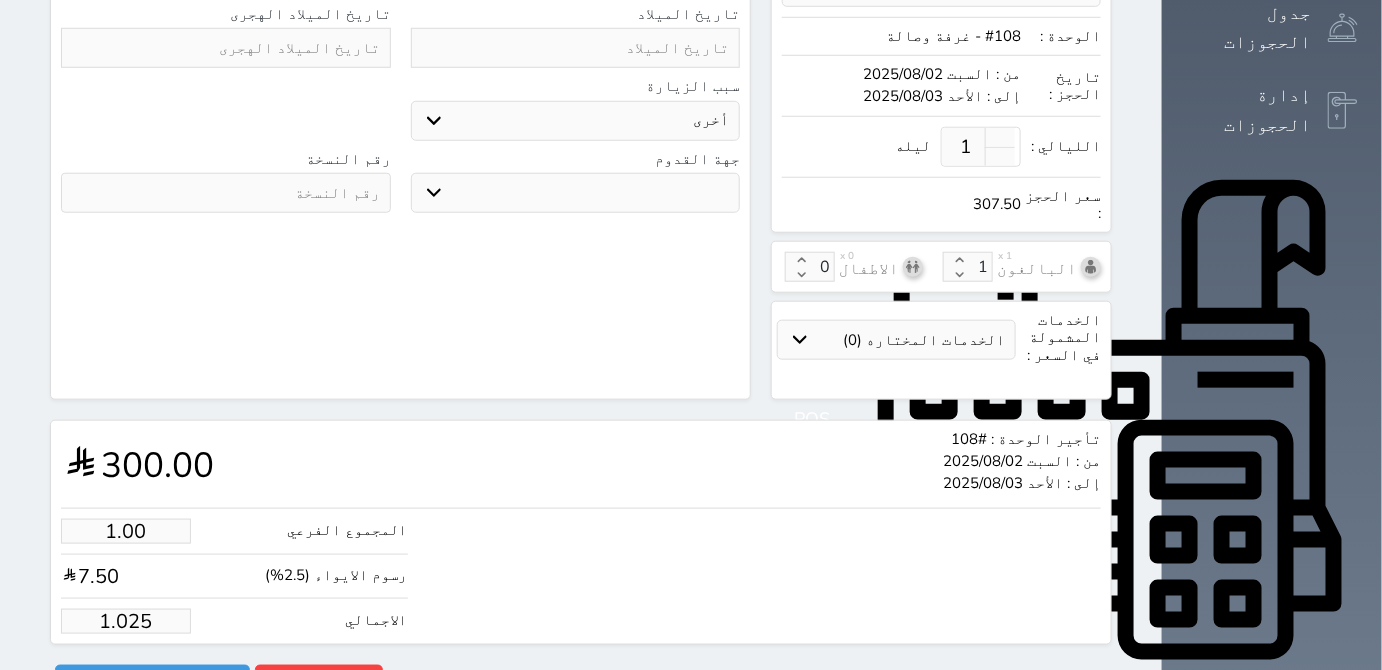 select 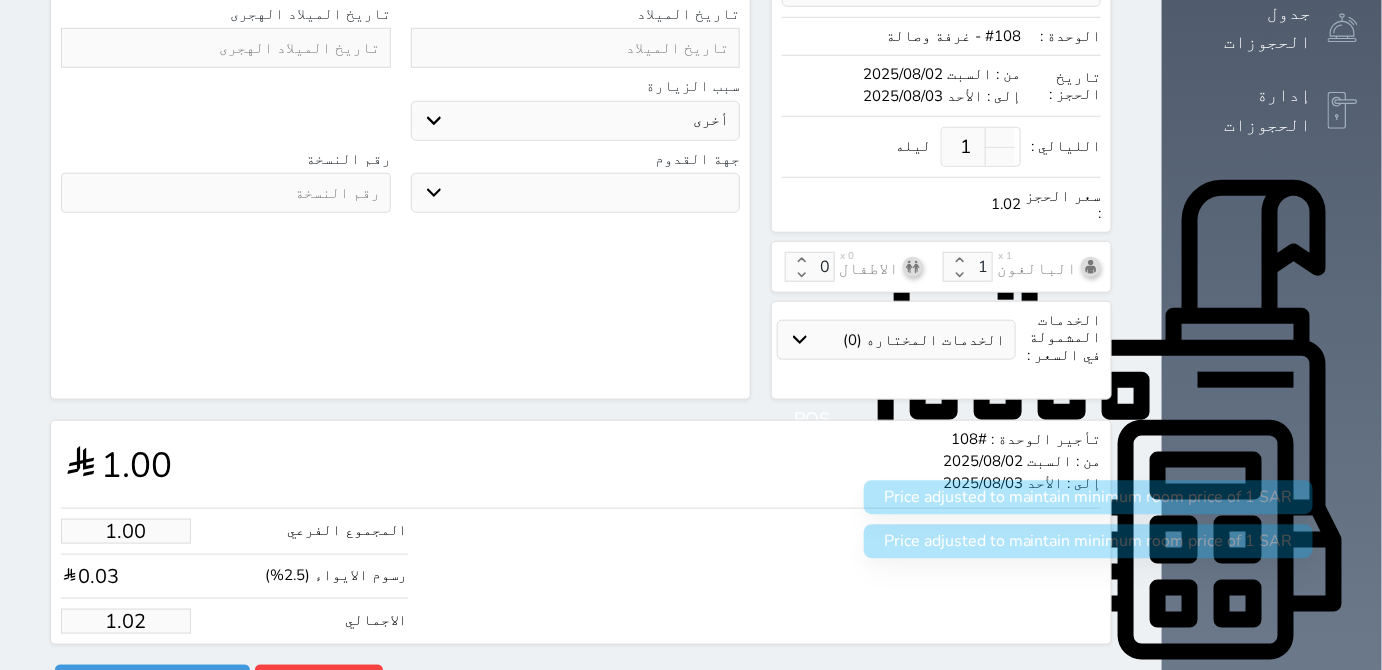 type on "1.0" 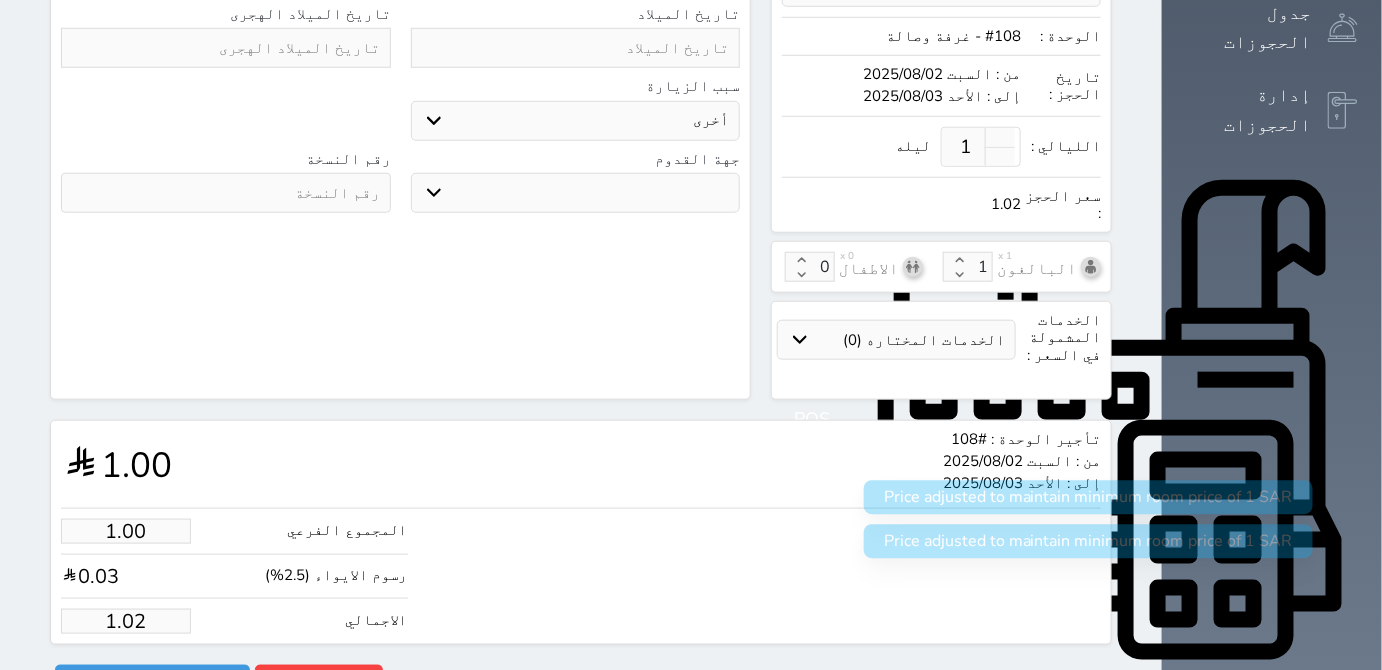 select 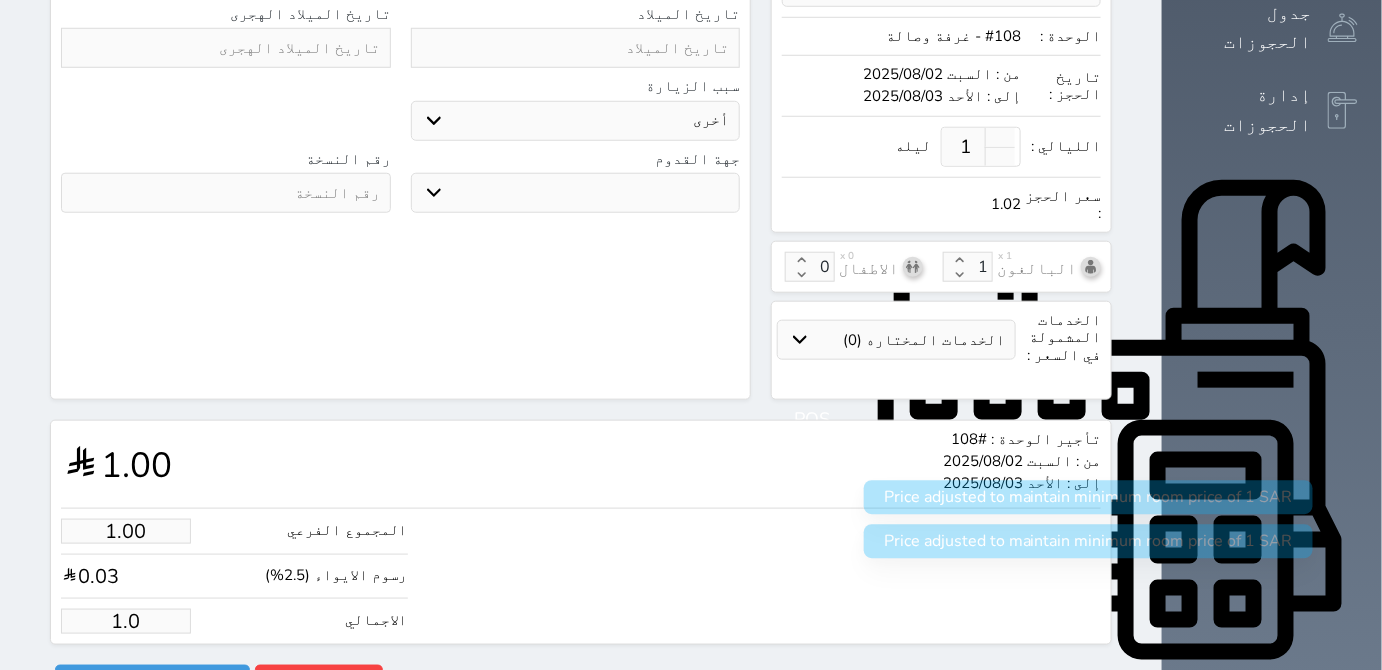type on "1." 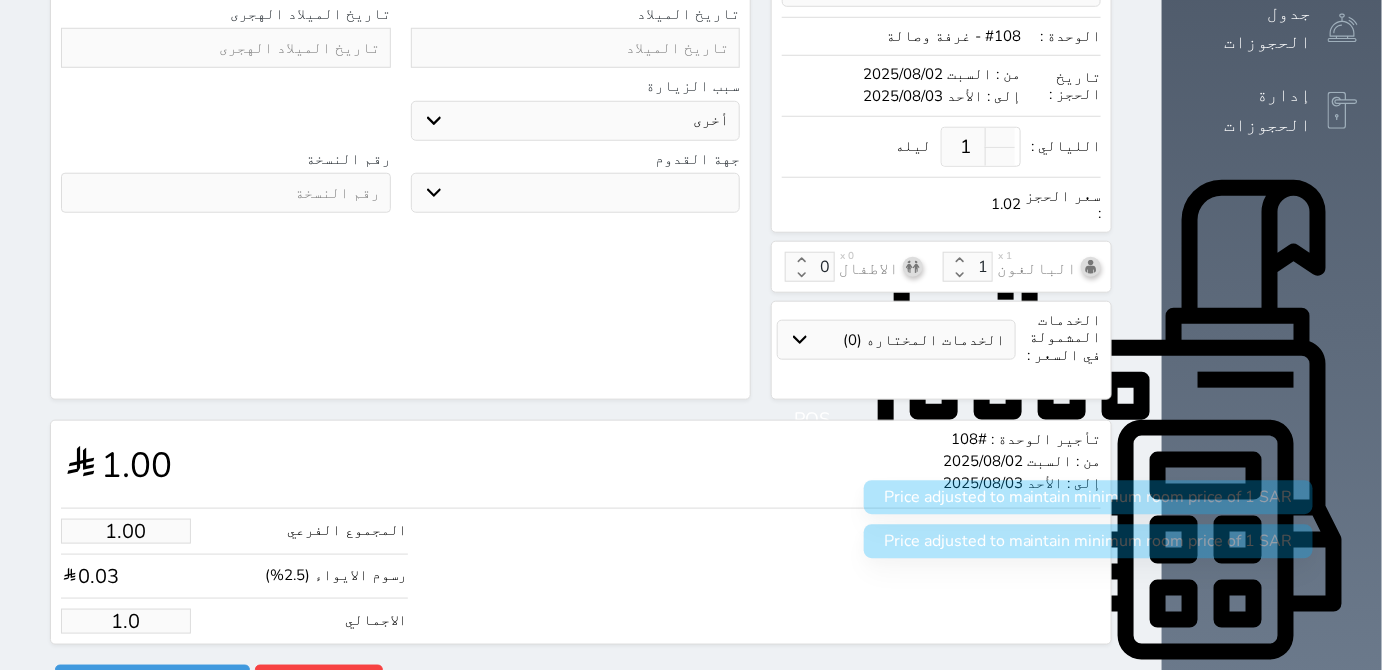 select 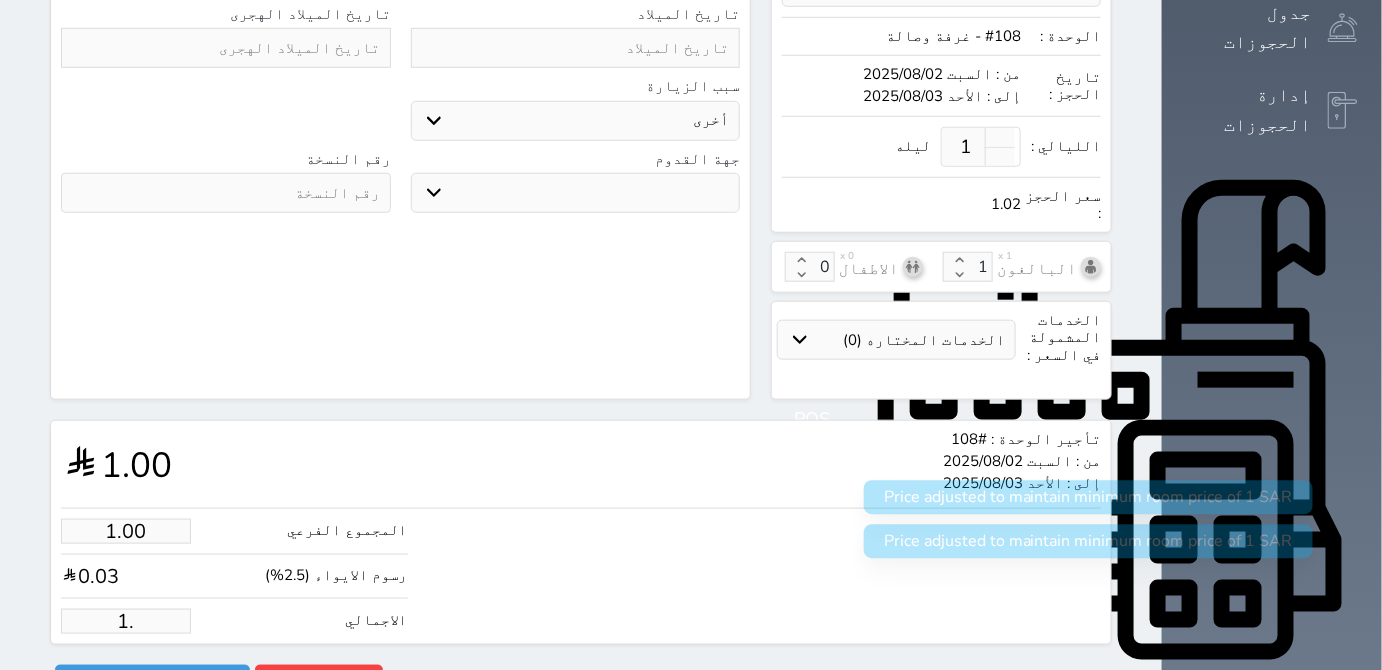 type on "1" 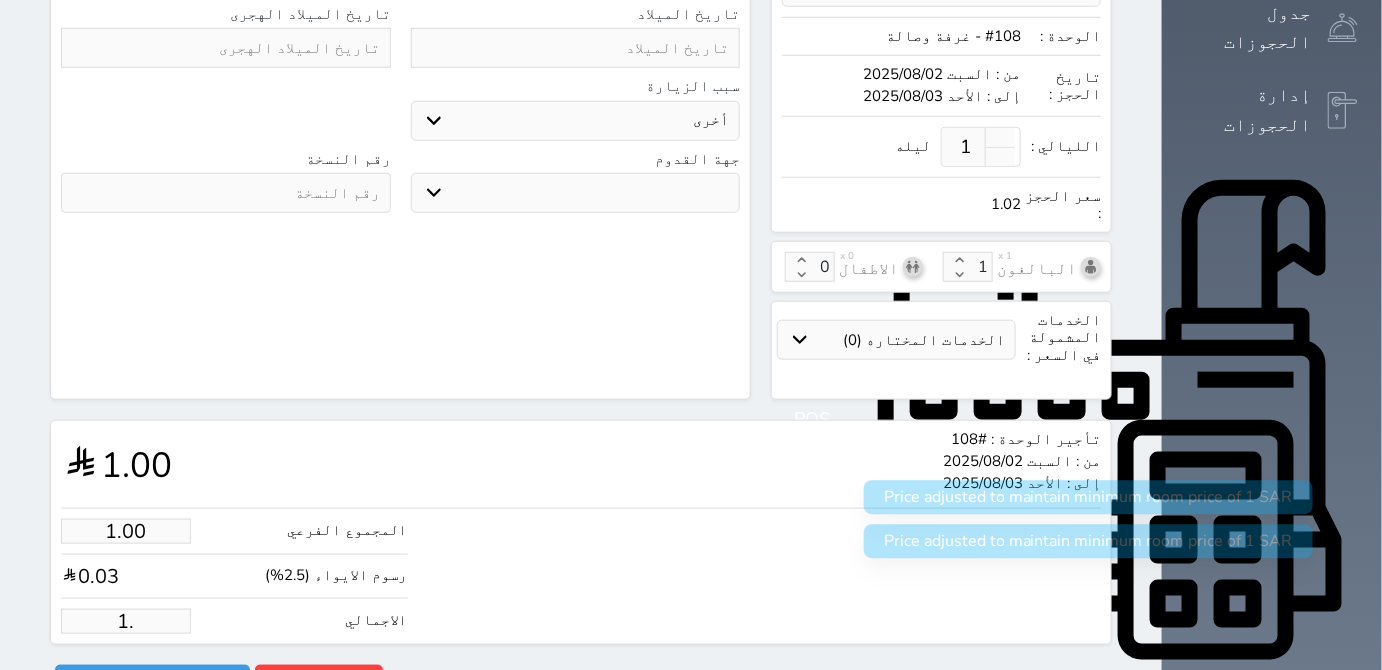 select 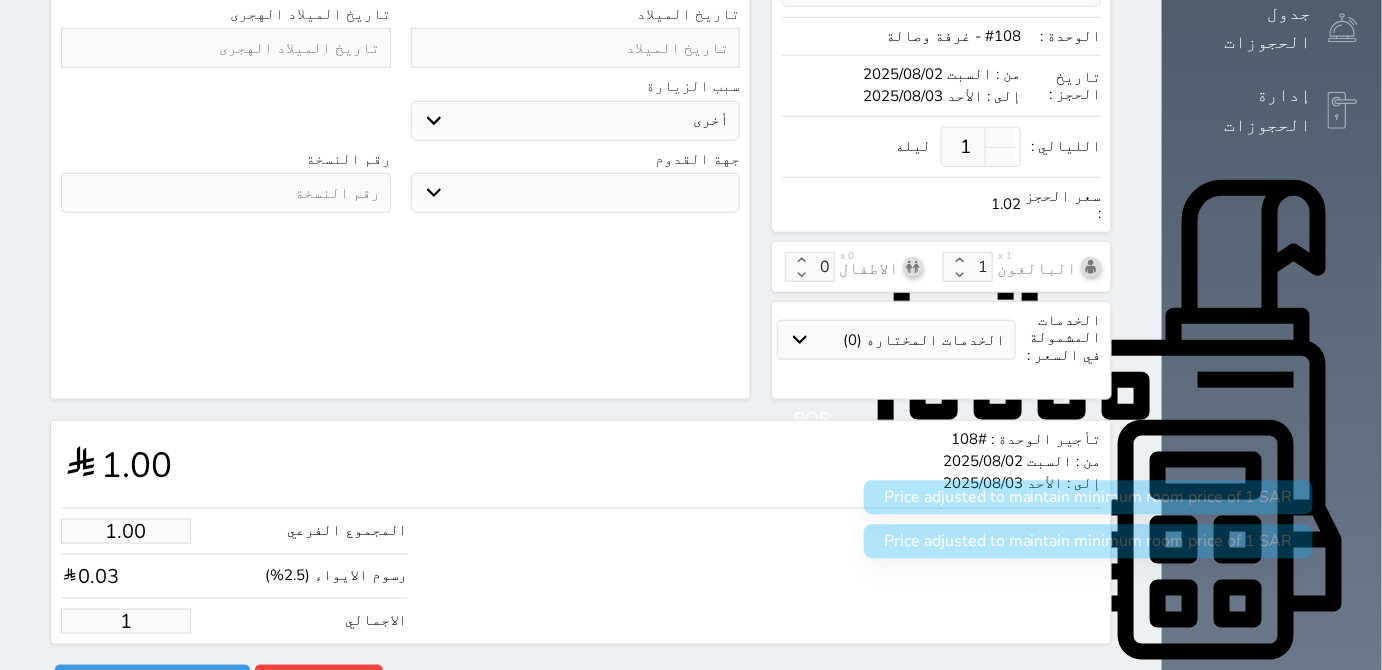 type 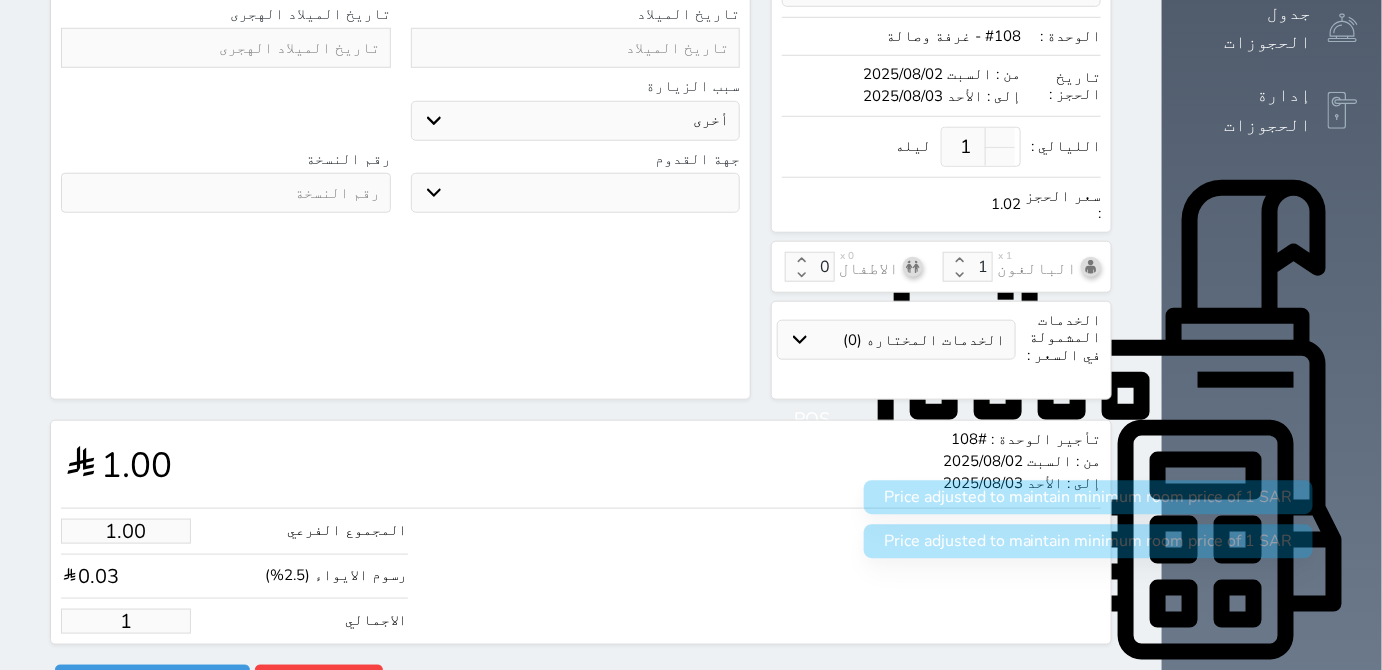 select 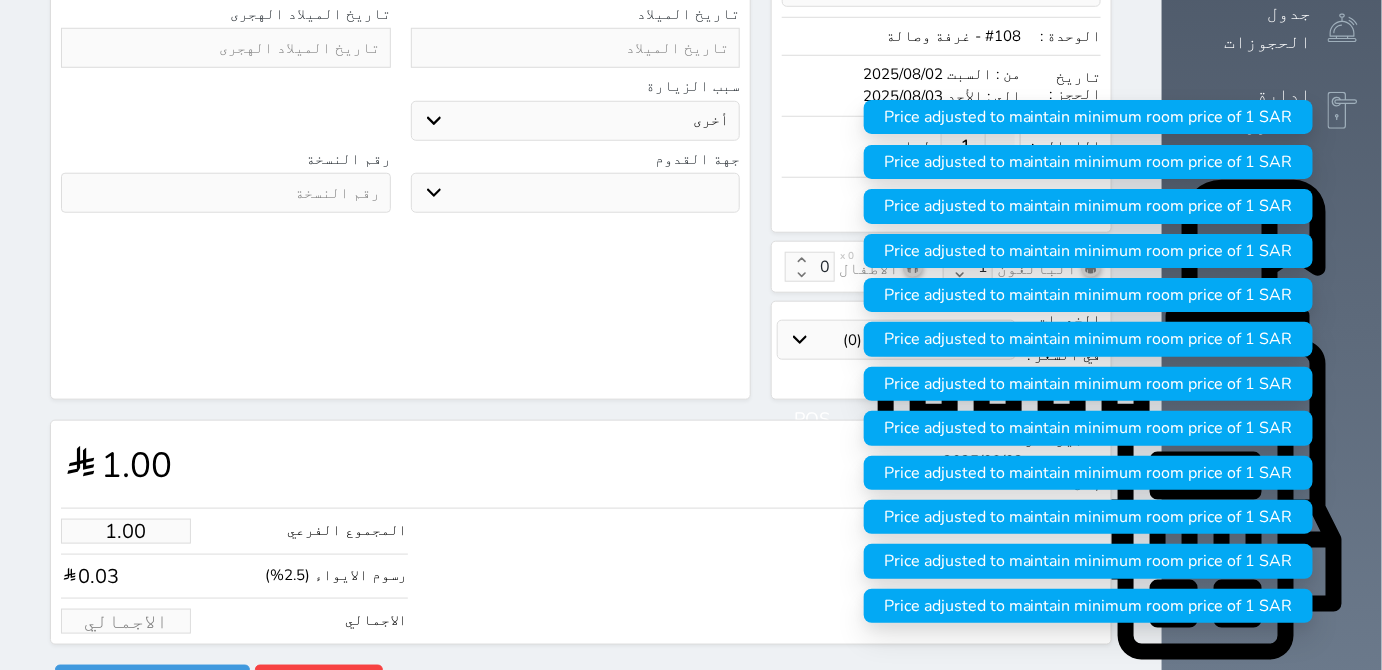 type on "6.83" 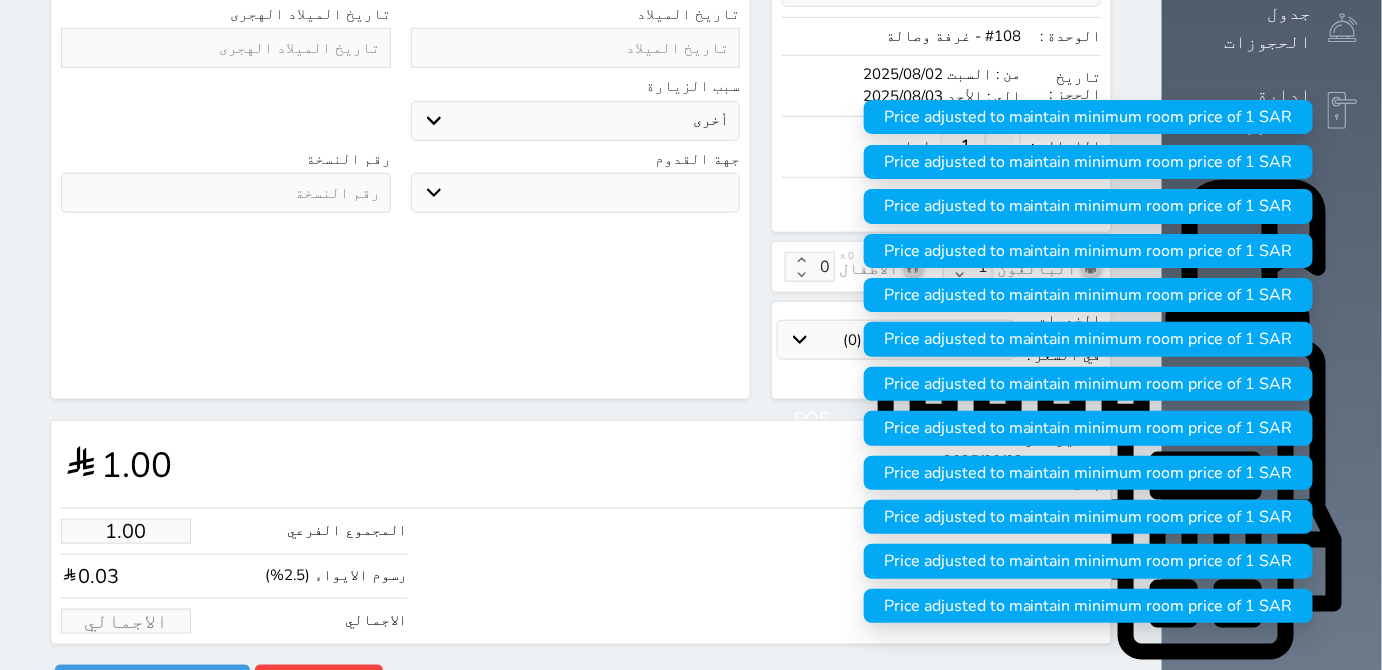 type on "7" 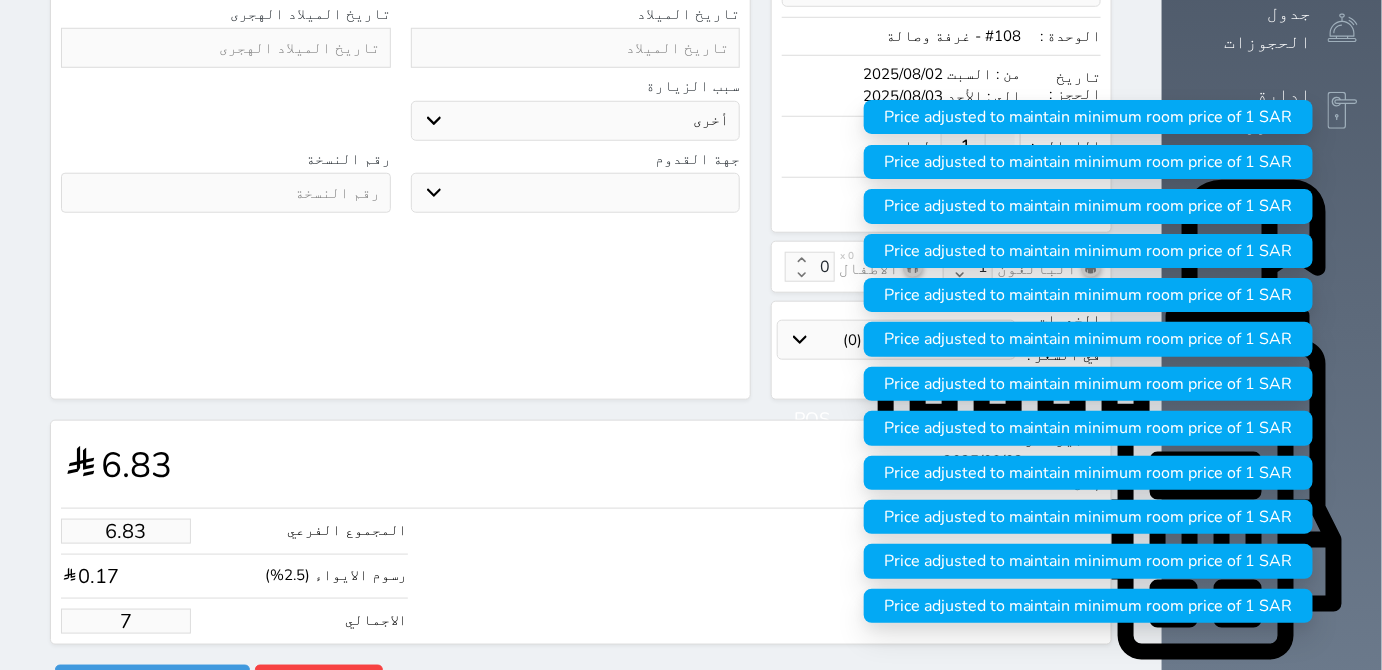type on "73.17" 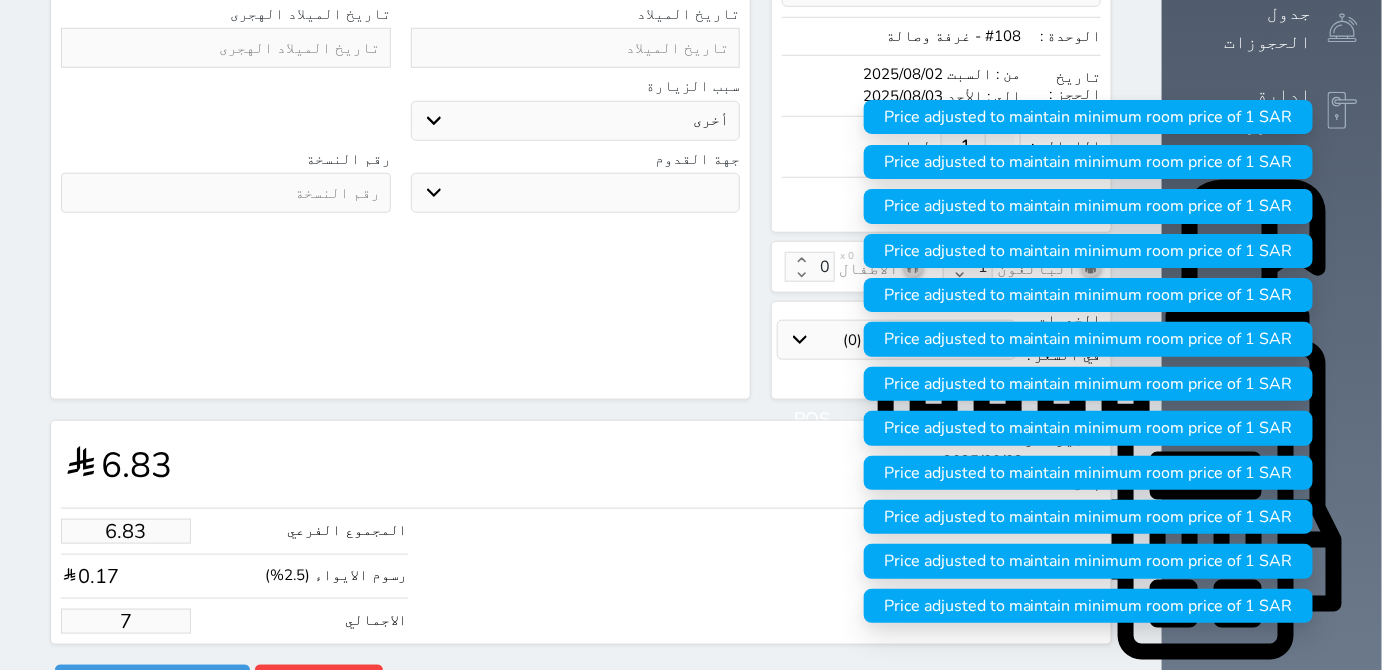 type on "75" 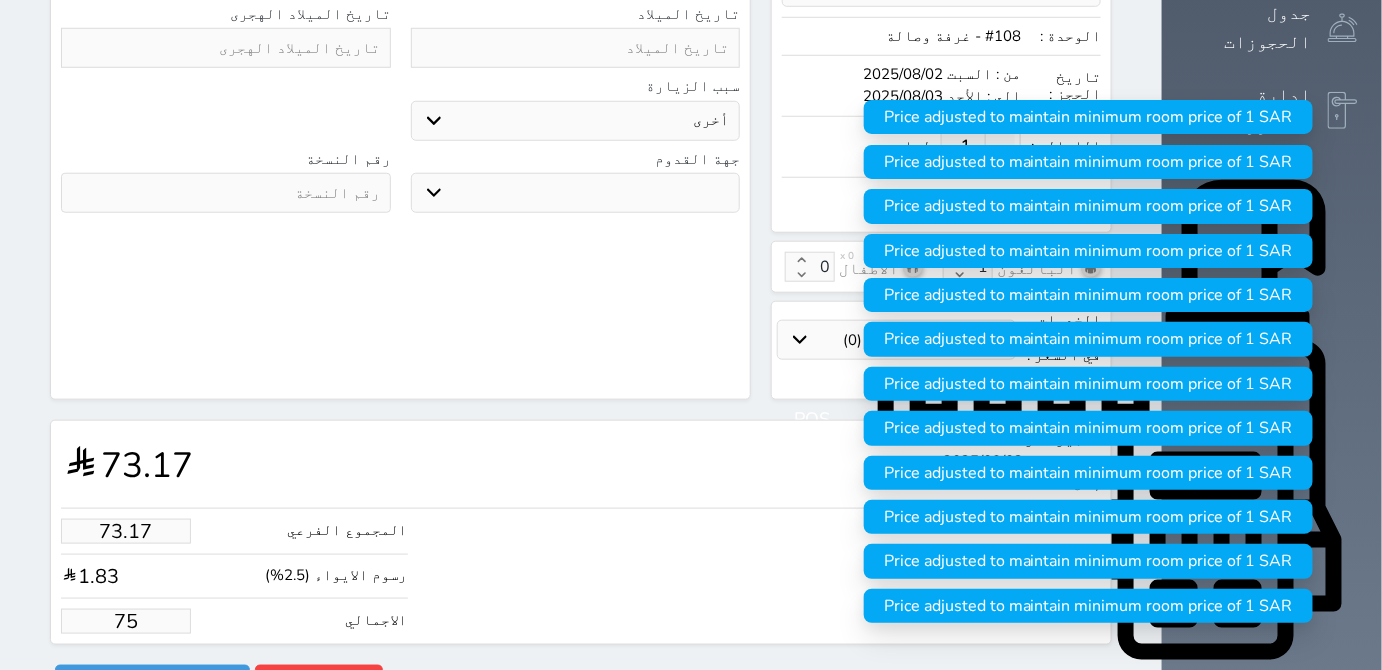 type on "731.71" 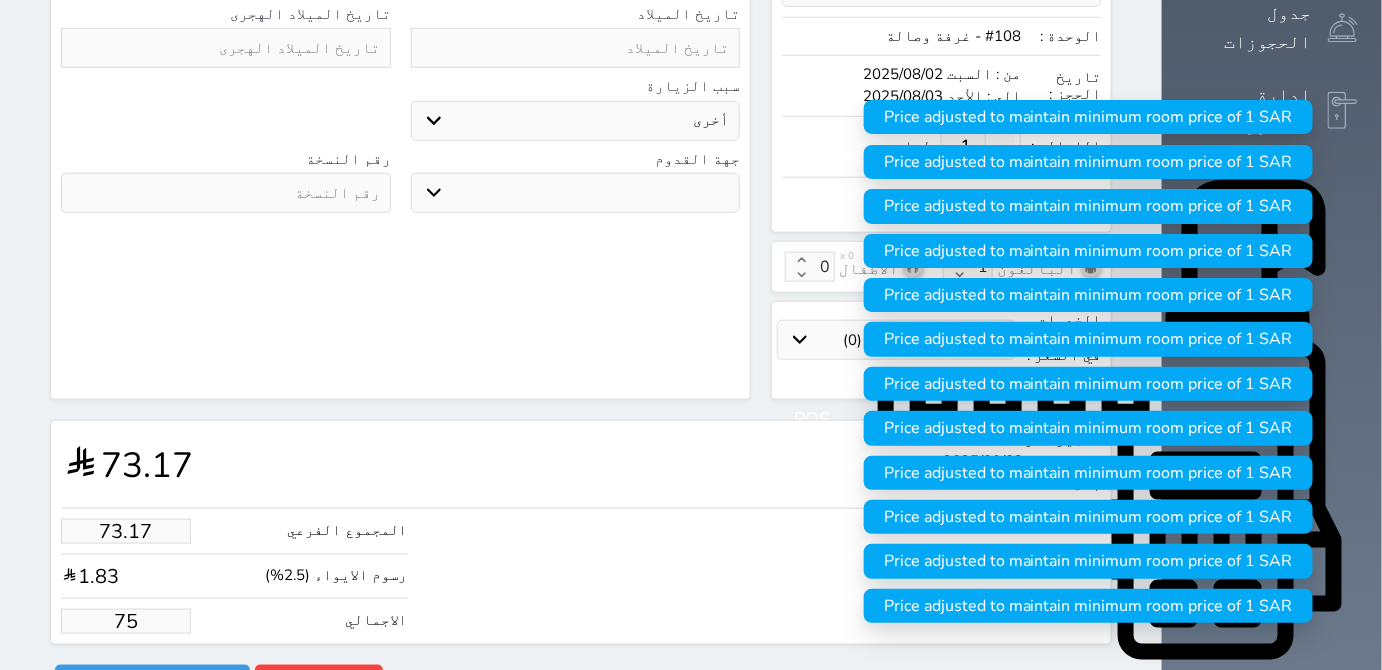 type on "750" 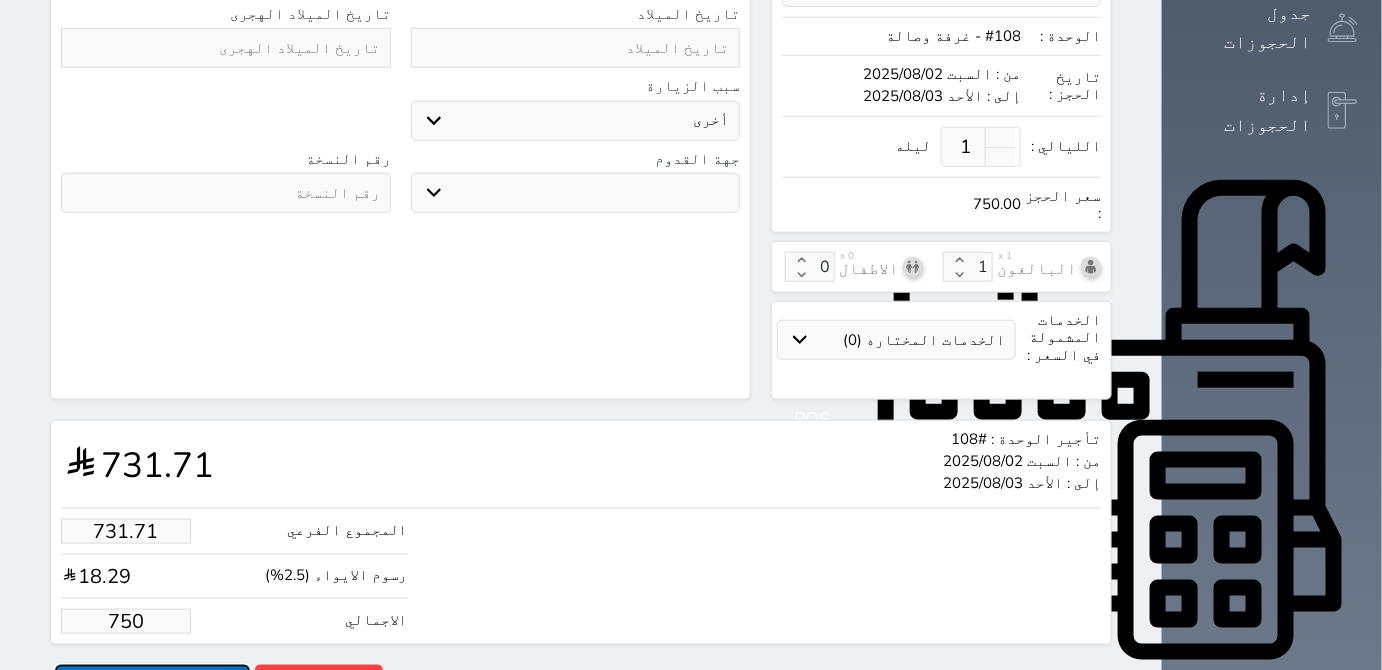 type on "750.00" 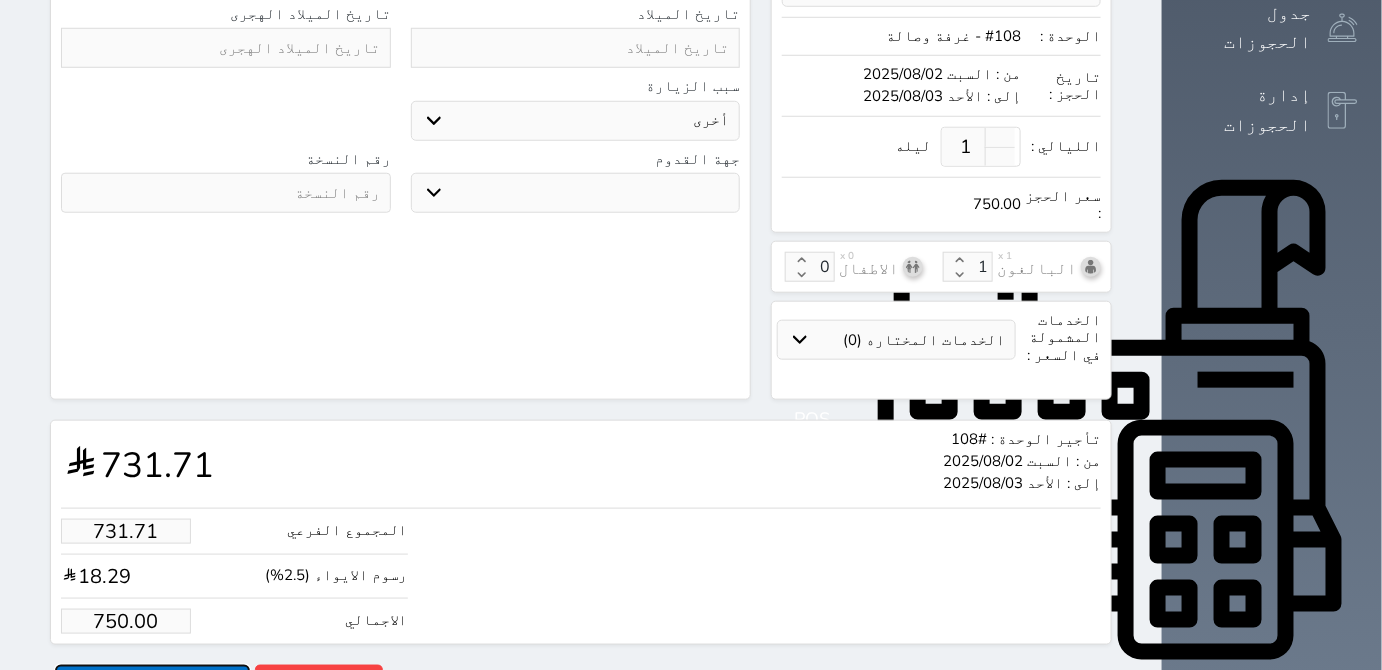 click on "حجز" at bounding box center [152, 682] 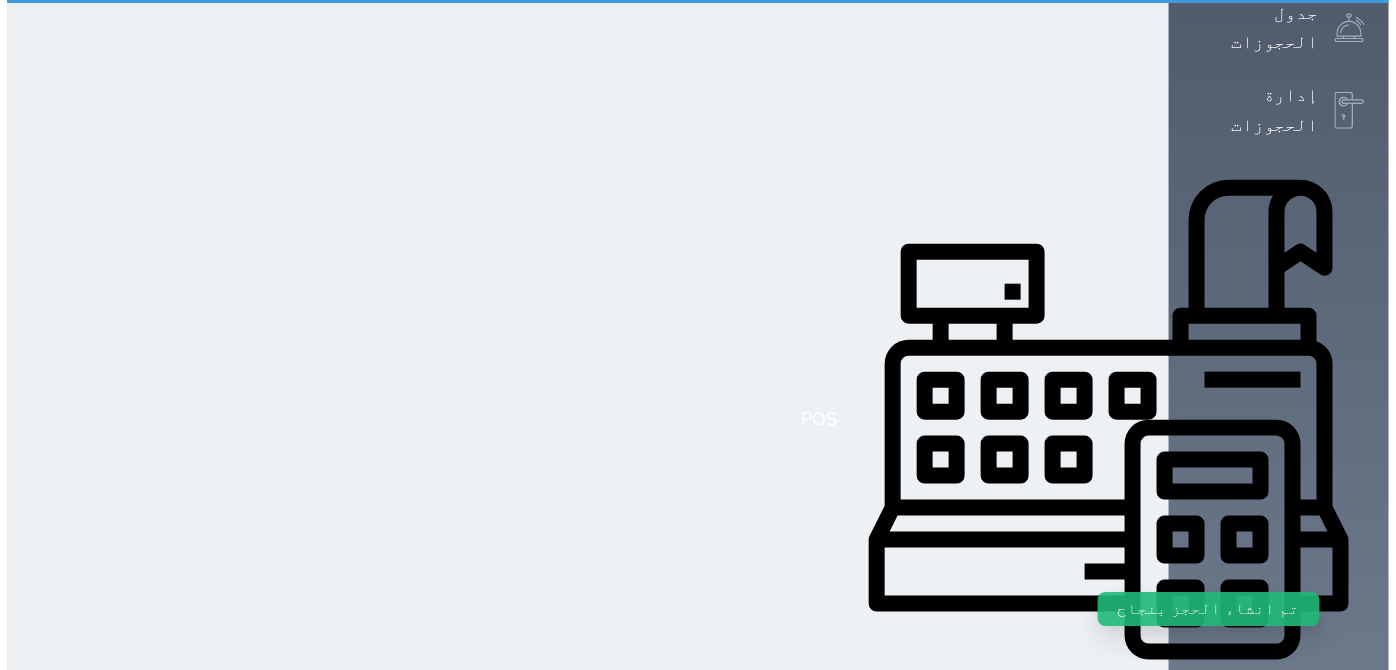 scroll, scrollTop: 0, scrollLeft: 0, axis: both 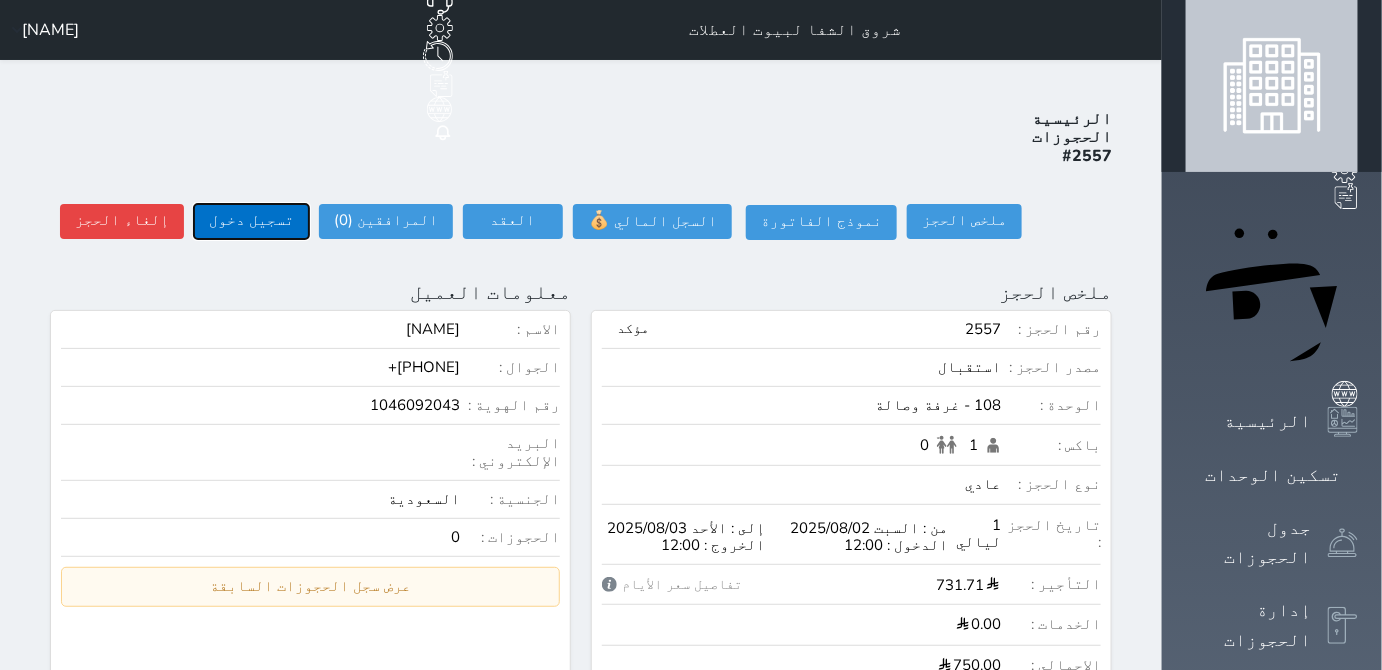 click on "تسجيل دخول" at bounding box center (251, 221) 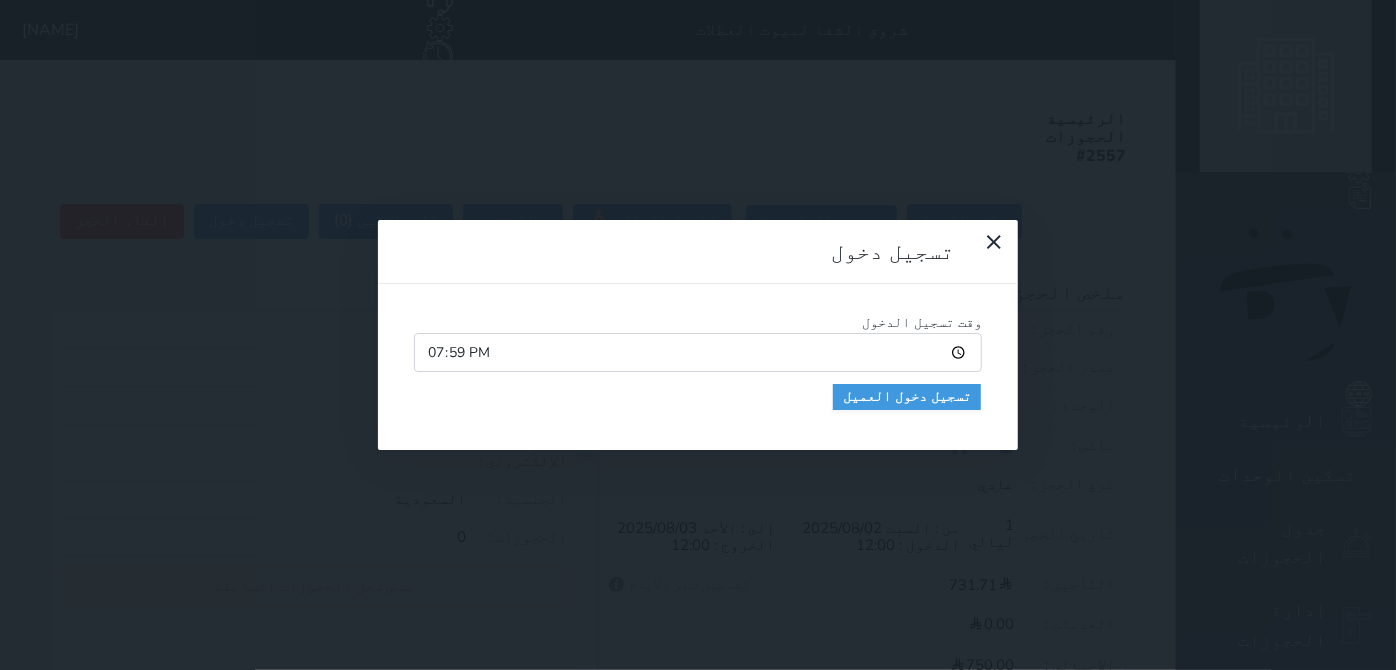 click on "19:59" at bounding box center [698, 352] 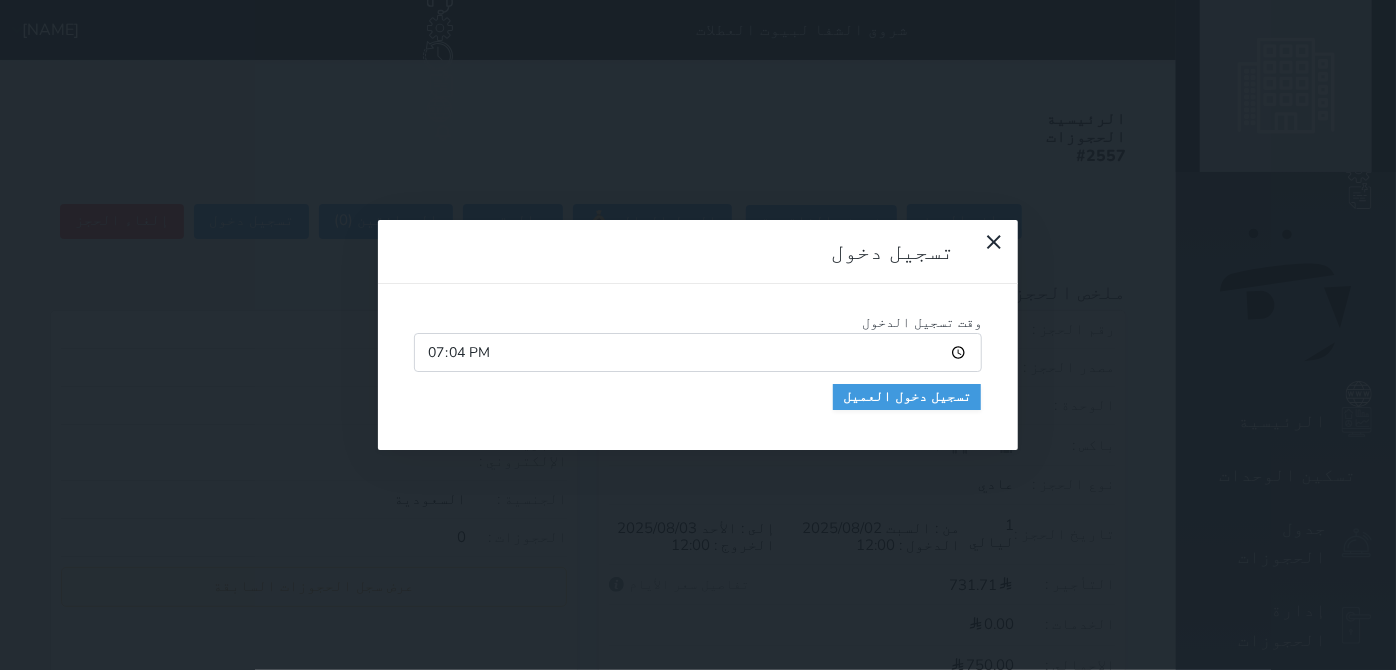 type on "19:43" 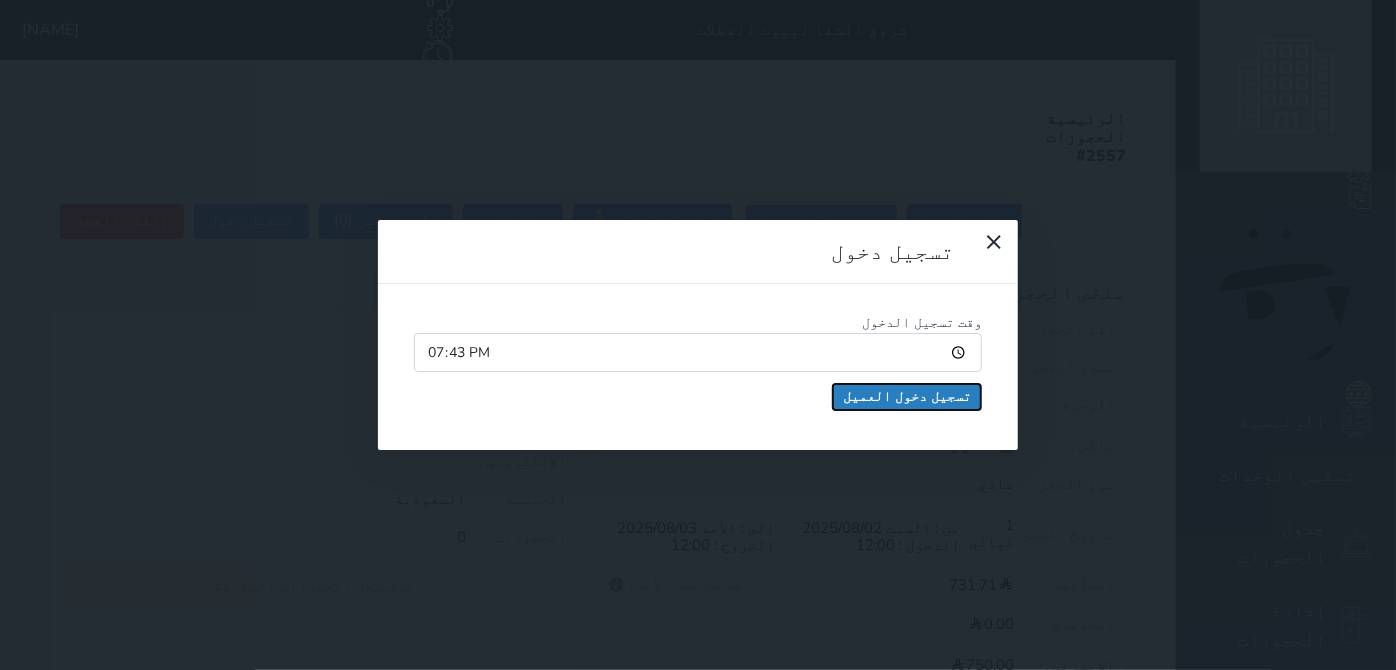 click on "تسجيل دخول العميل" at bounding box center (907, 397) 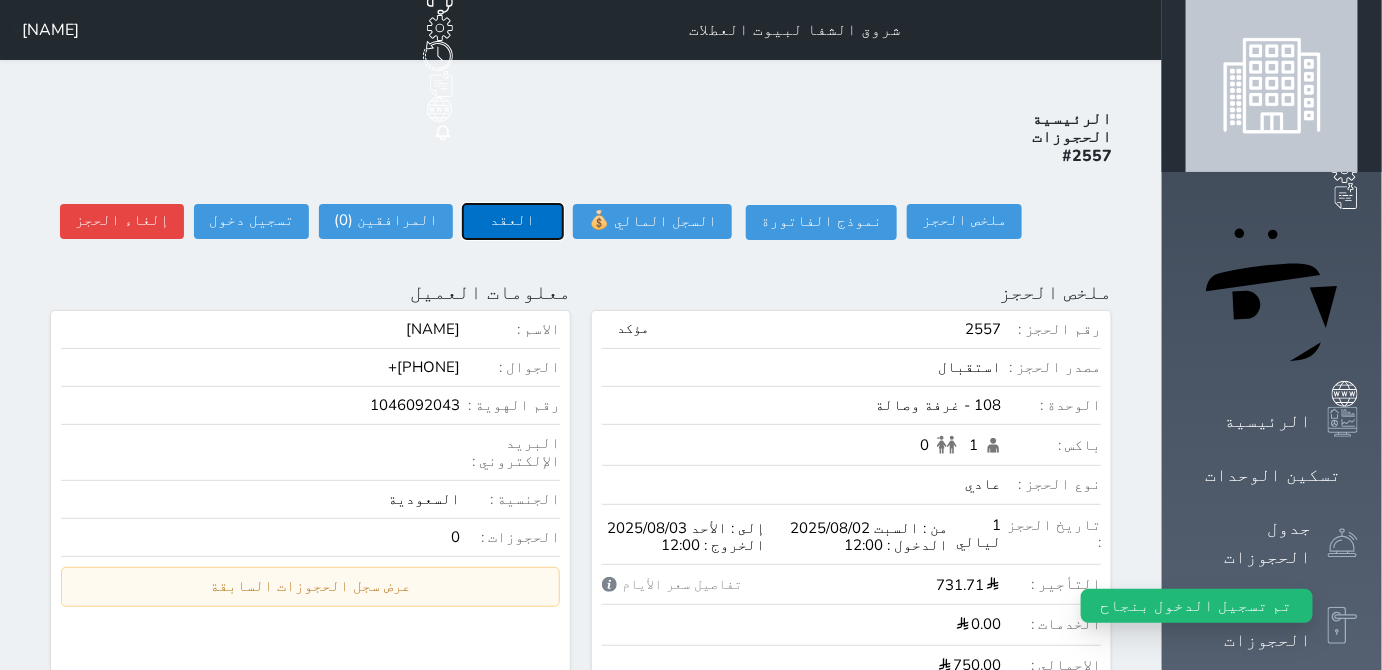 click on "العقد" at bounding box center (513, 221) 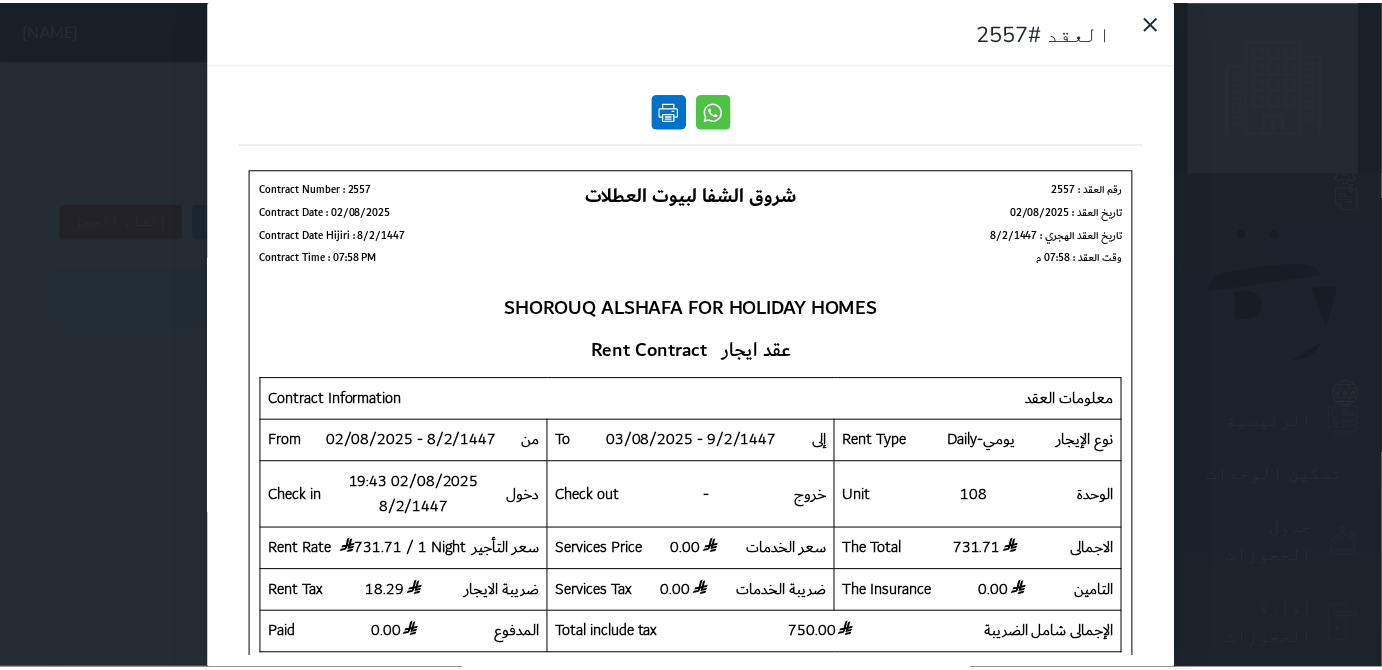 scroll, scrollTop: 0, scrollLeft: 0, axis: both 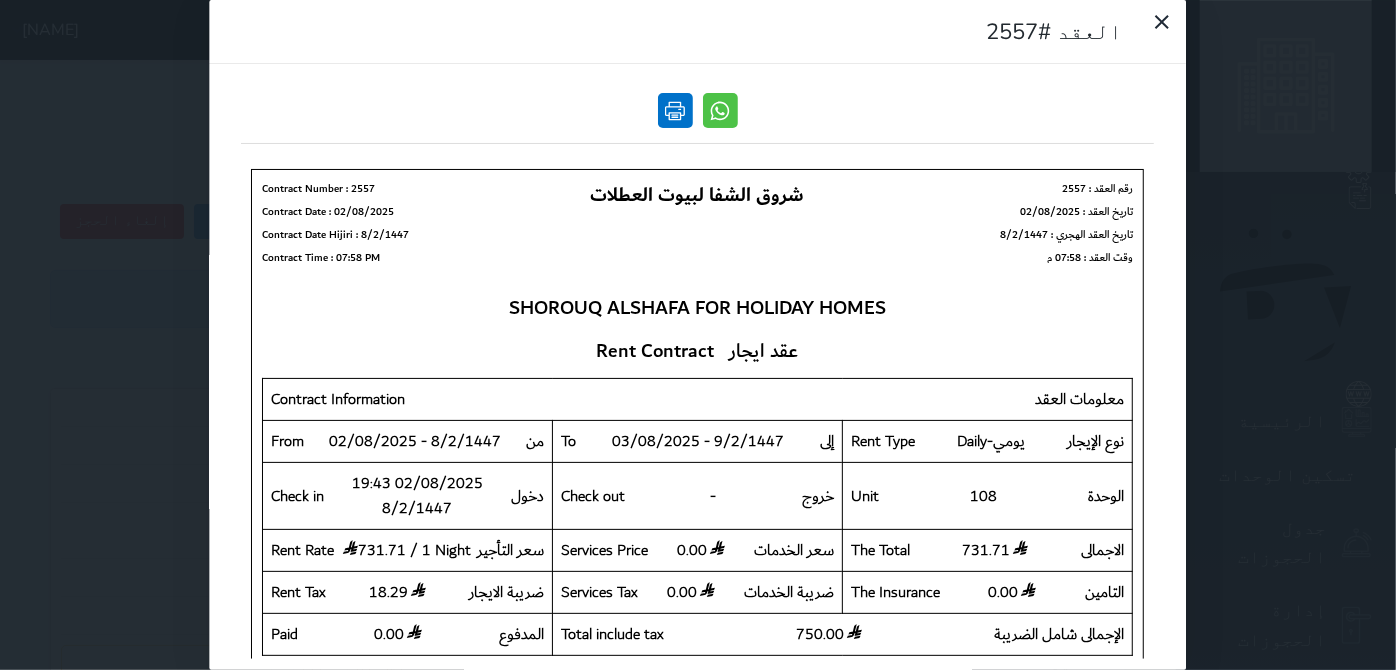 click at bounding box center [675, 110] 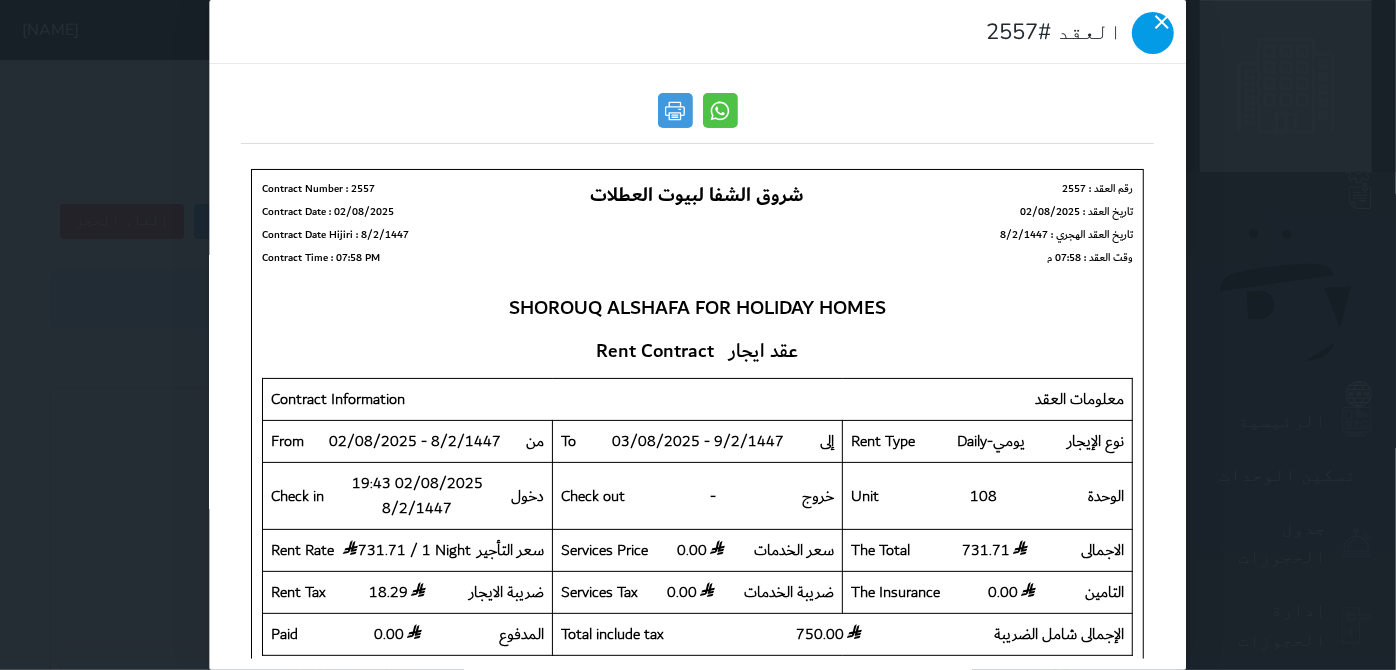 click at bounding box center (1154, 33) 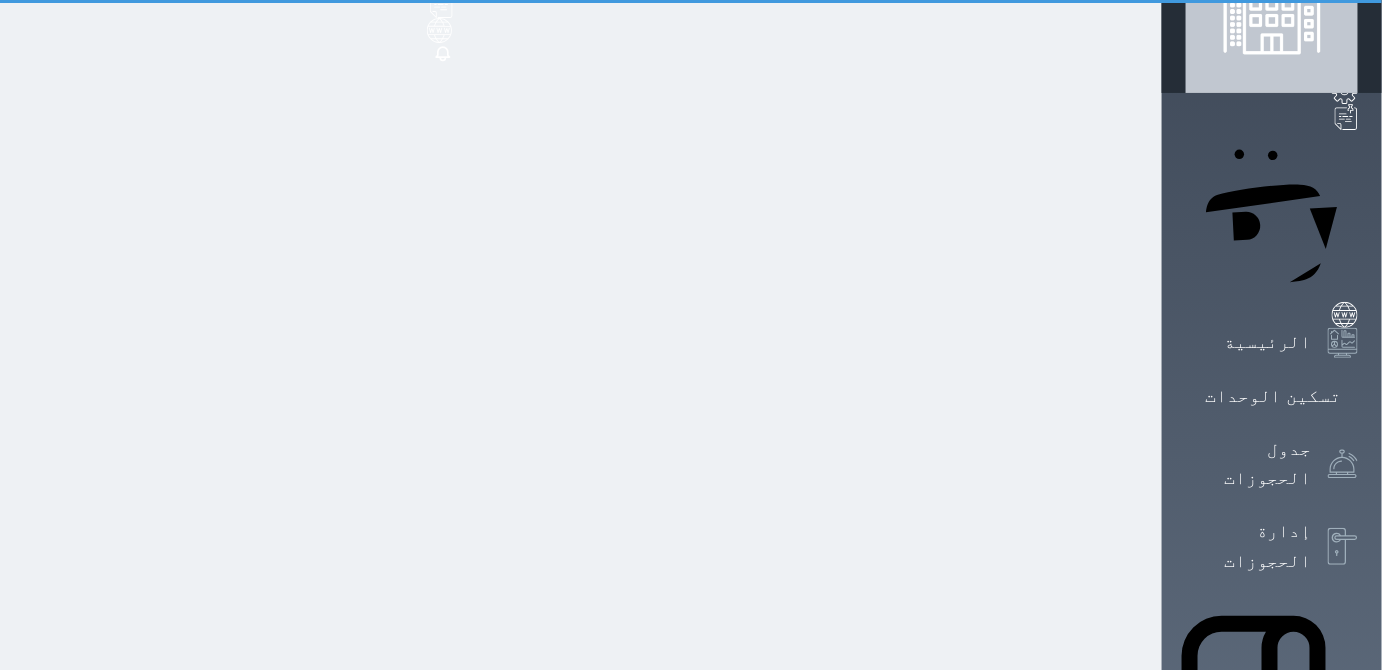 scroll, scrollTop: 7, scrollLeft: 0, axis: vertical 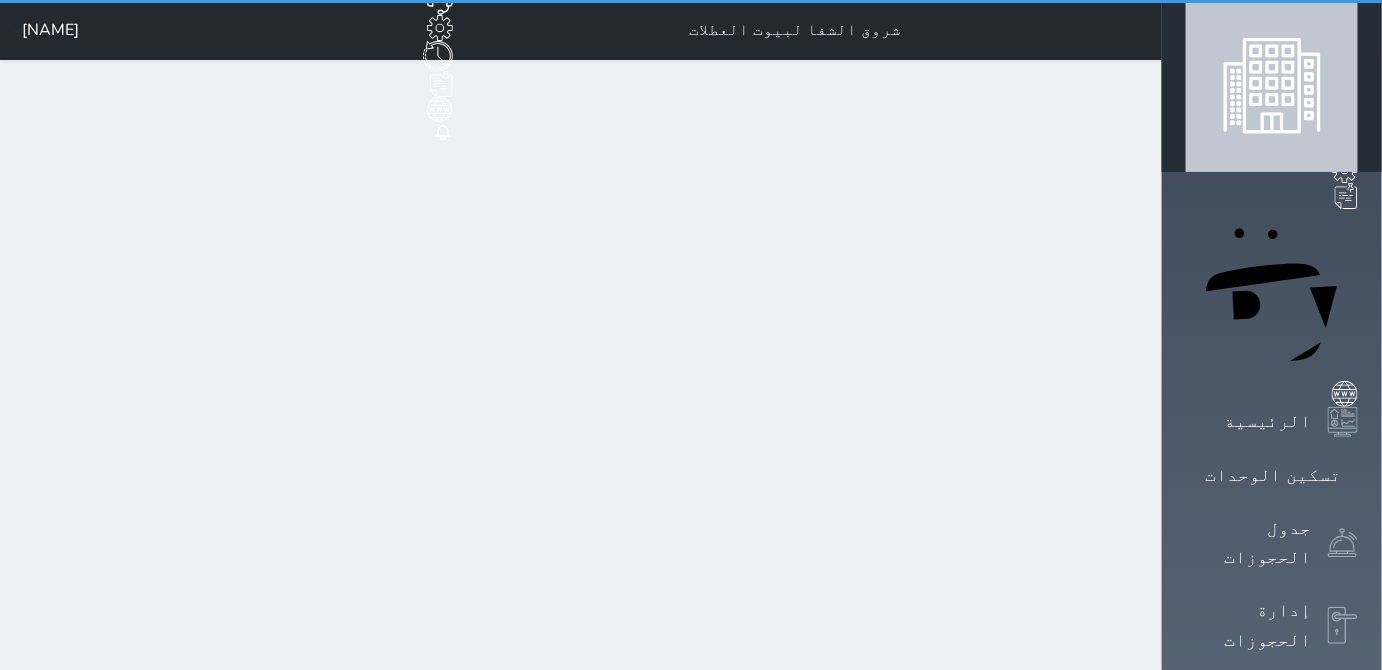 select on "1" 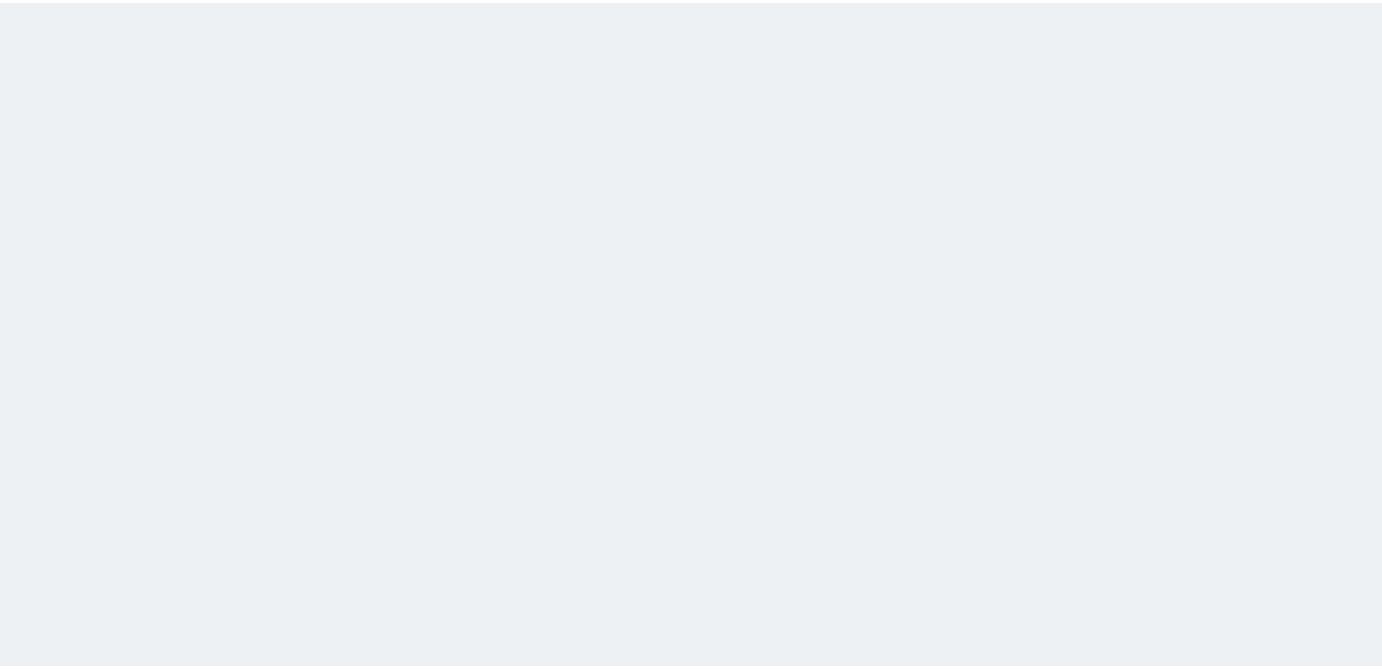 scroll, scrollTop: 0, scrollLeft: 0, axis: both 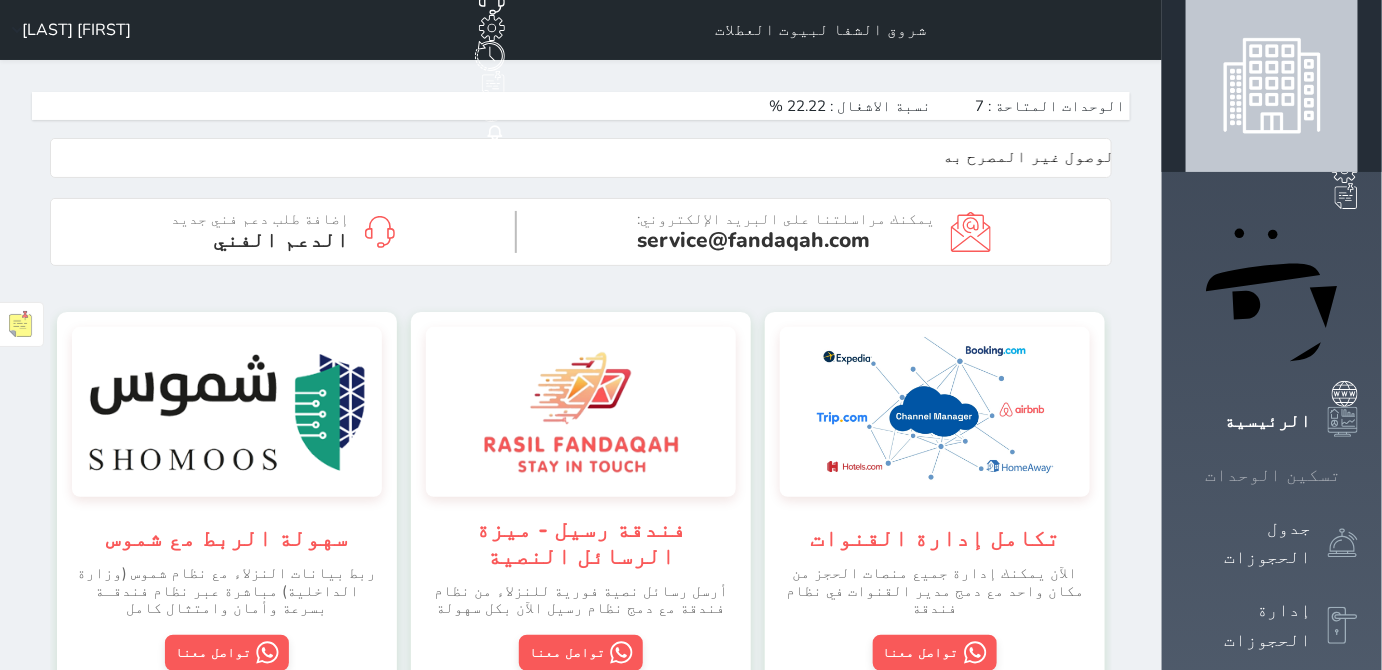 click 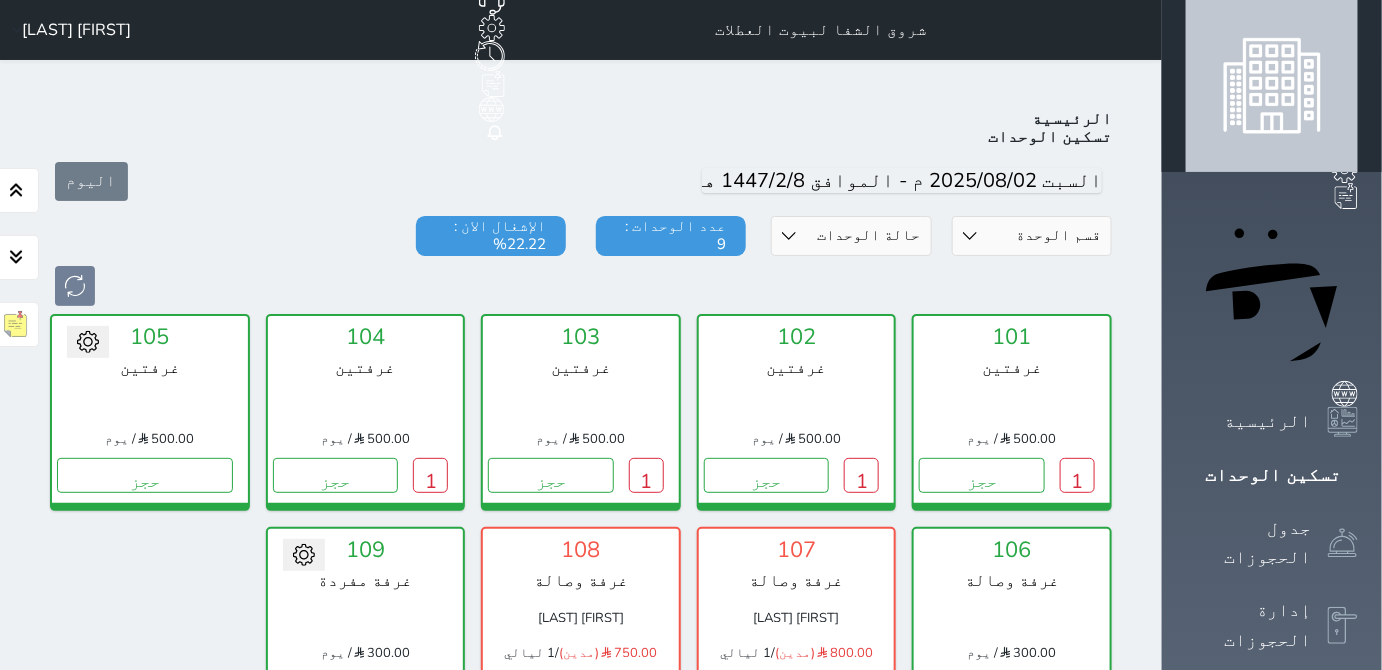 scroll, scrollTop: 77, scrollLeft: 0, axis: vertical 